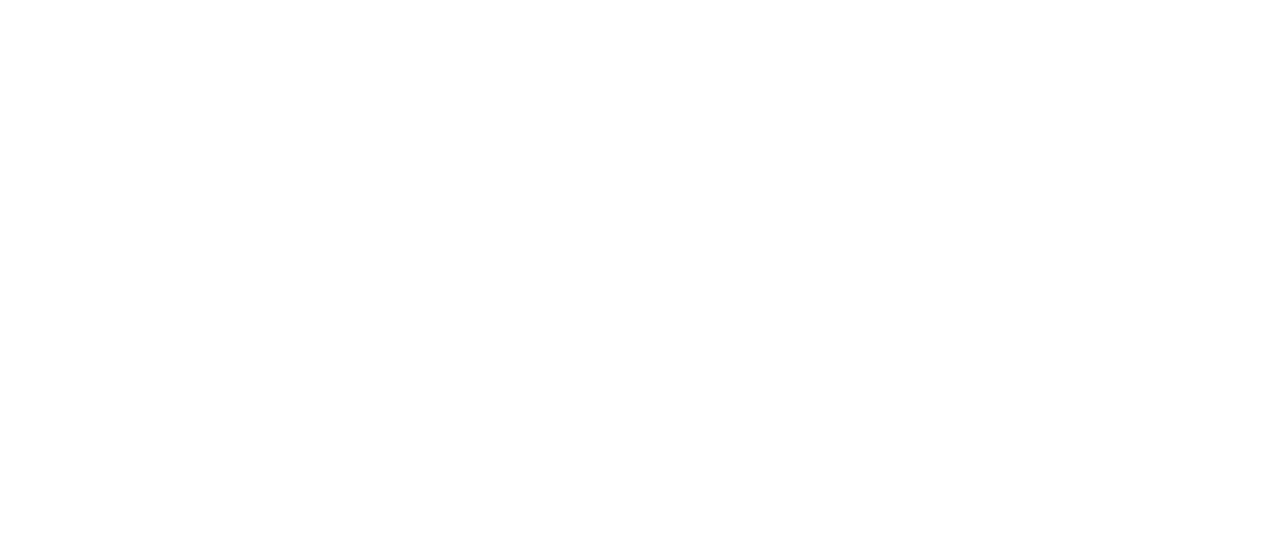 scroll, scrollTop: 0, scrollLeft: 0, axis: both 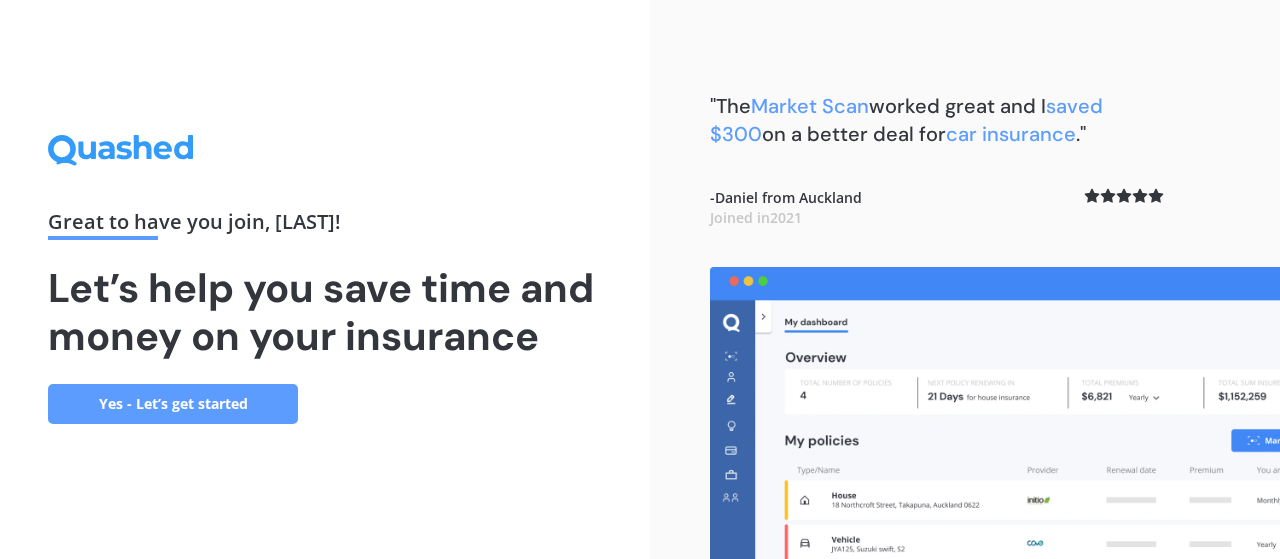 click on "Yes - Let’s get started" at bounding box center [173, 404] 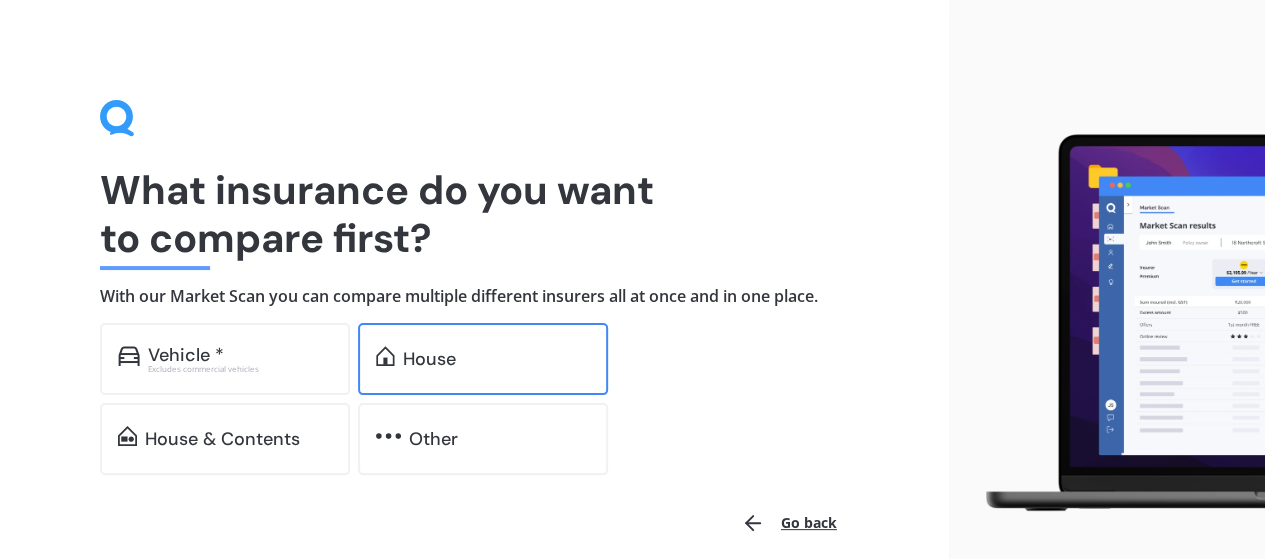 click on "House" at bounding box center [483, 359] 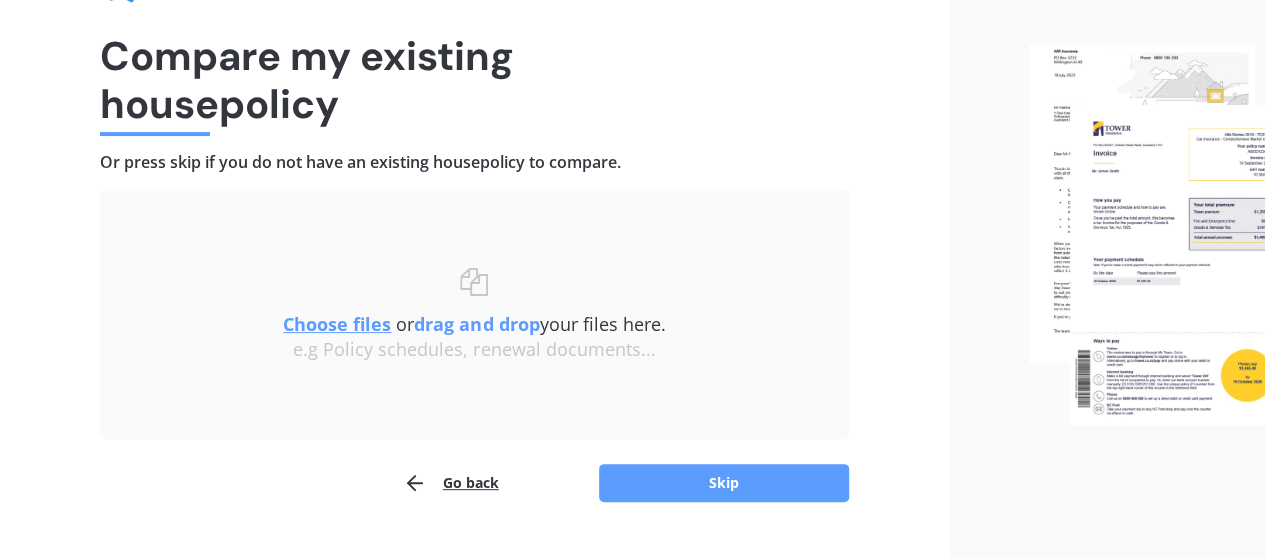 scroll, scrollTop: 135, scrollLeft: 0, axis: vertical 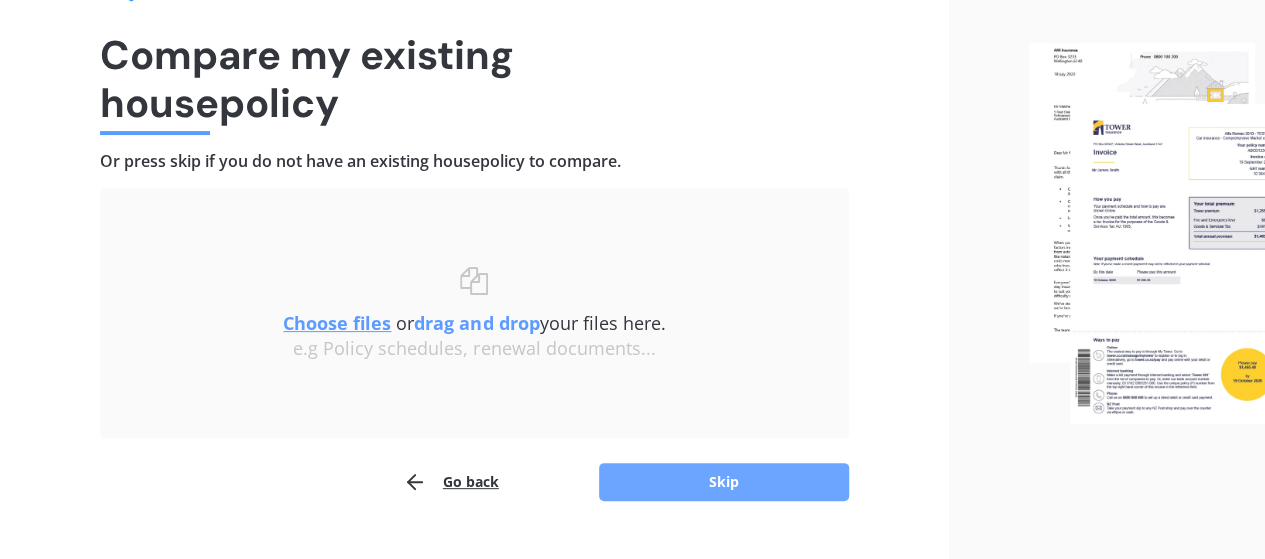 click on "Skip" at bounding box center (724, 482) 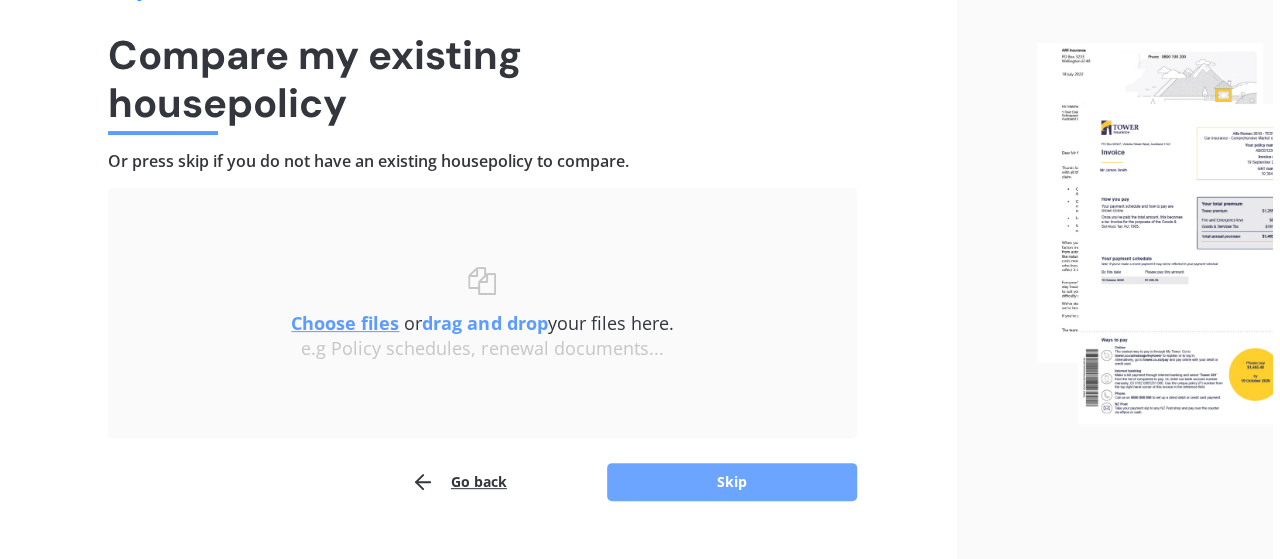 scroll, scrollTop: 0, scrollLeft: 0, axis: both 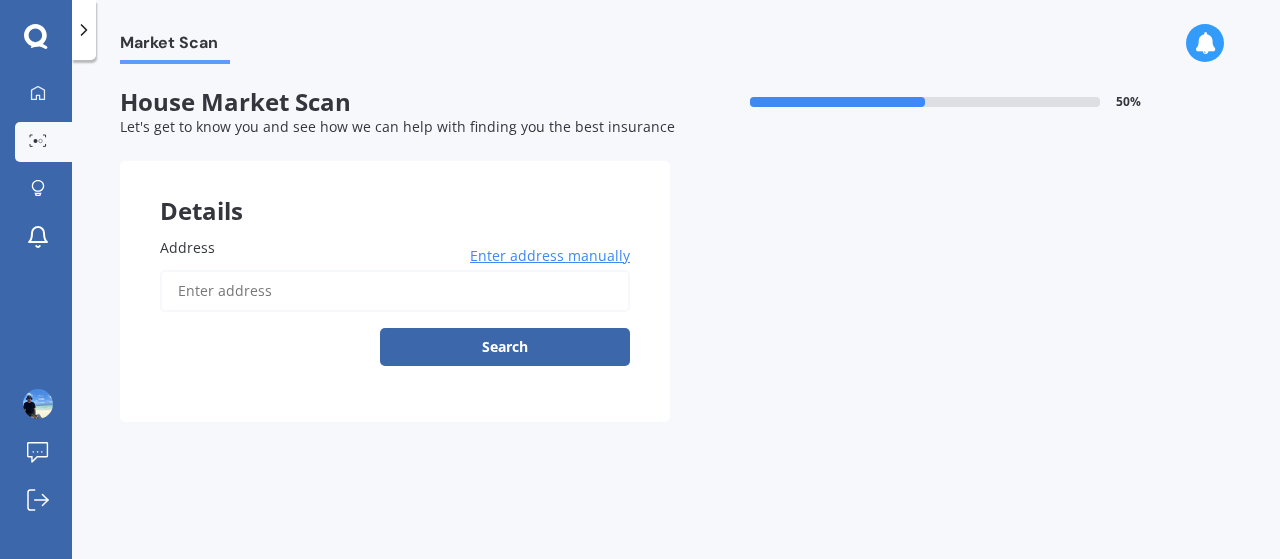 click on "Address" at bounding box center [395, 291] 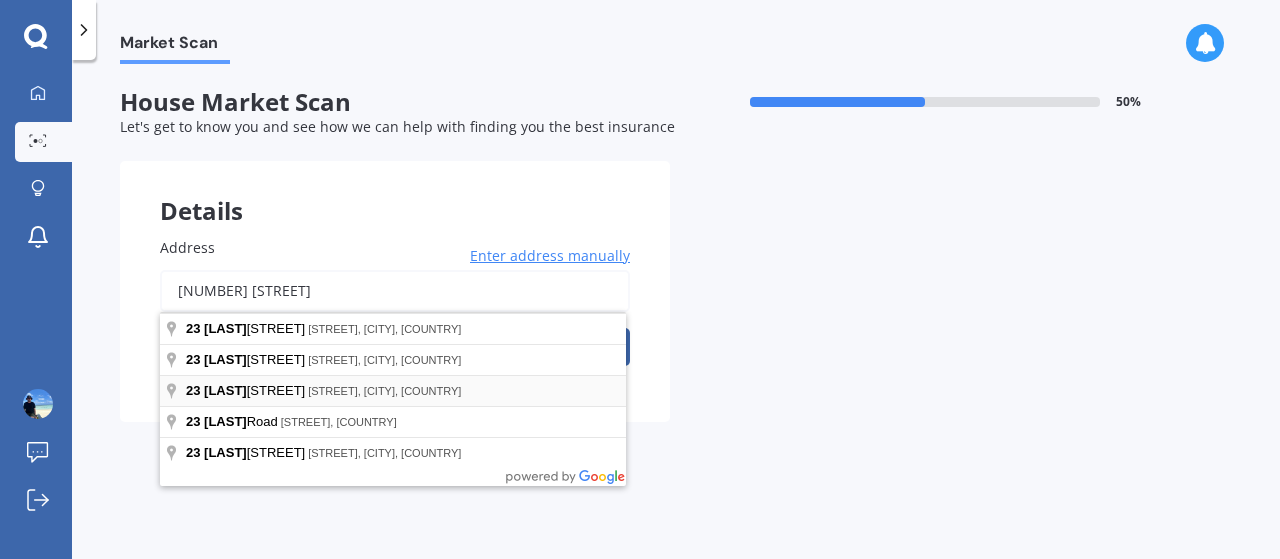 type on "[NUMBER] [STREET]" 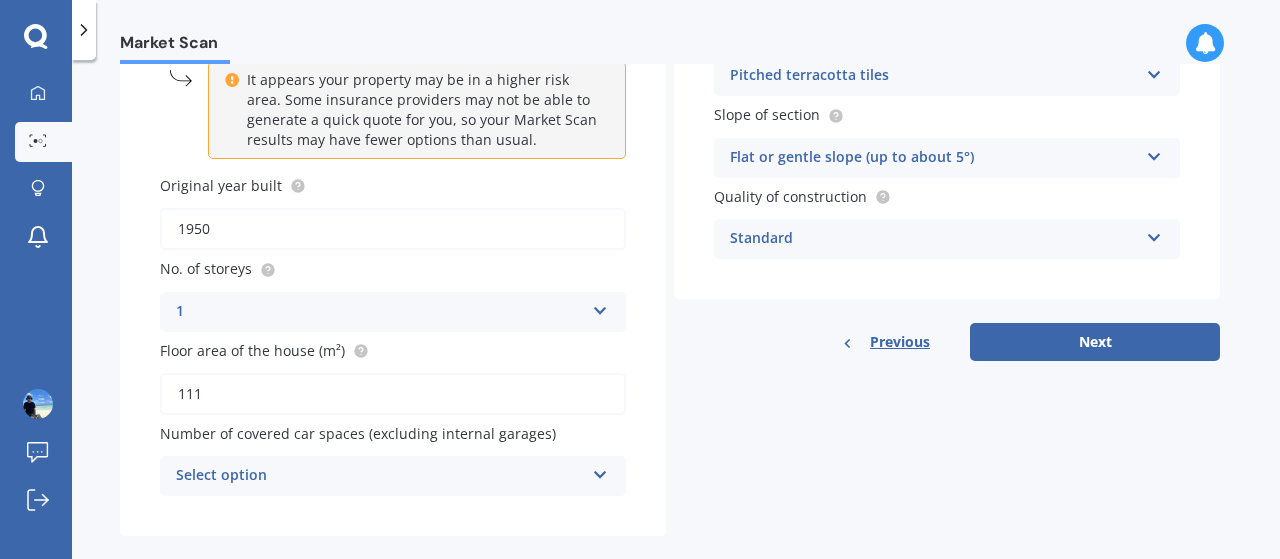 scroll, scrollTop: 288, scrollLeft: 0, axis: vertical 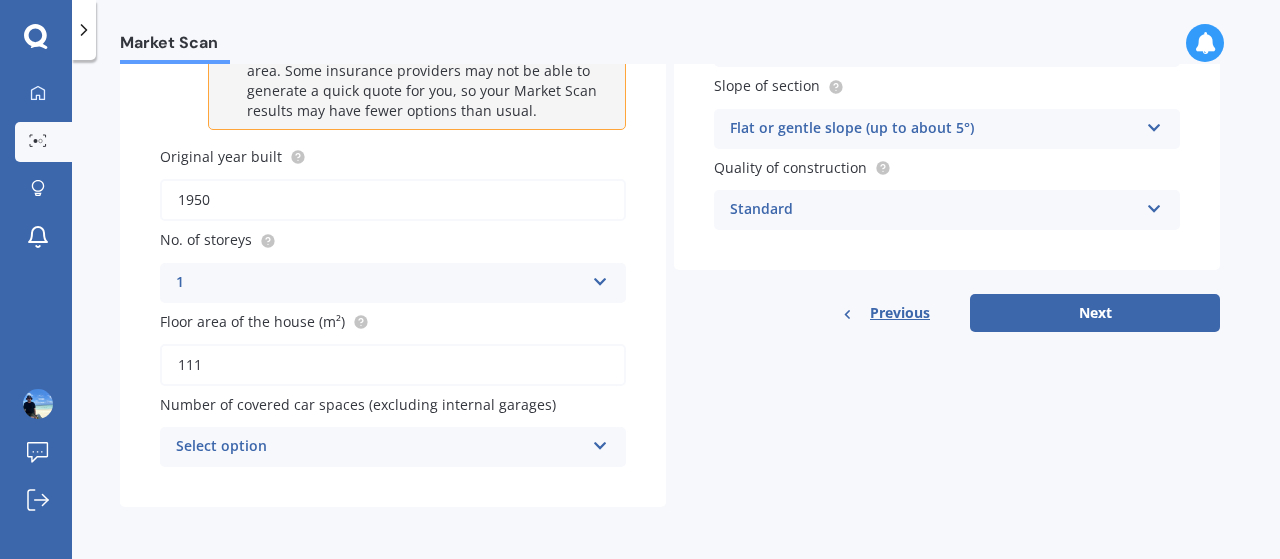 click on "Select option" at bounding box center [380, 447] 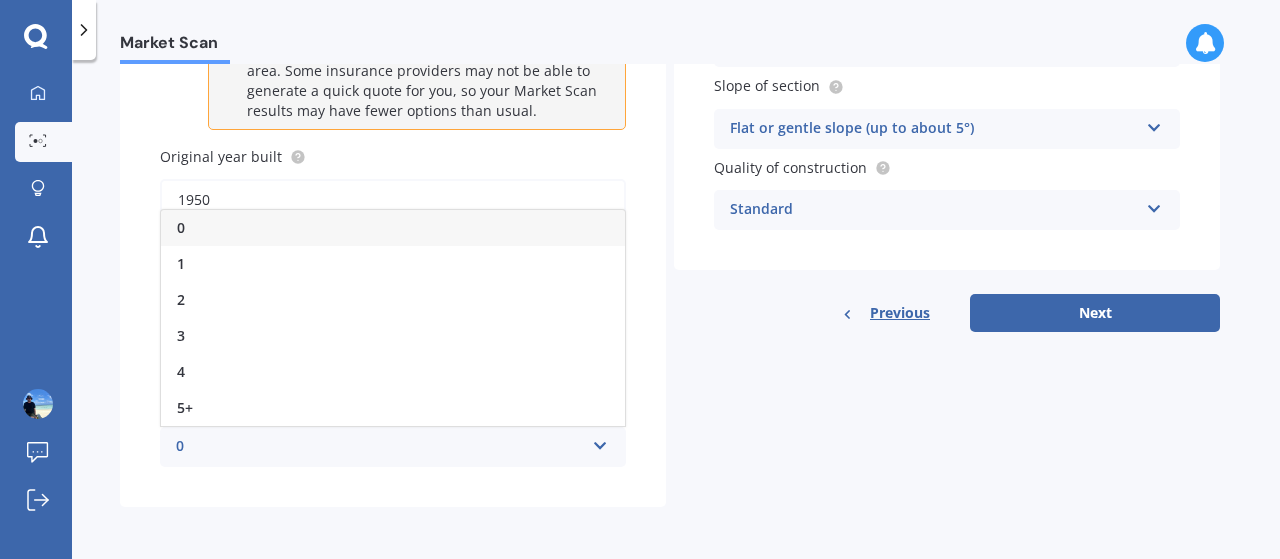 click on "0" at bounding box center [380, 447] 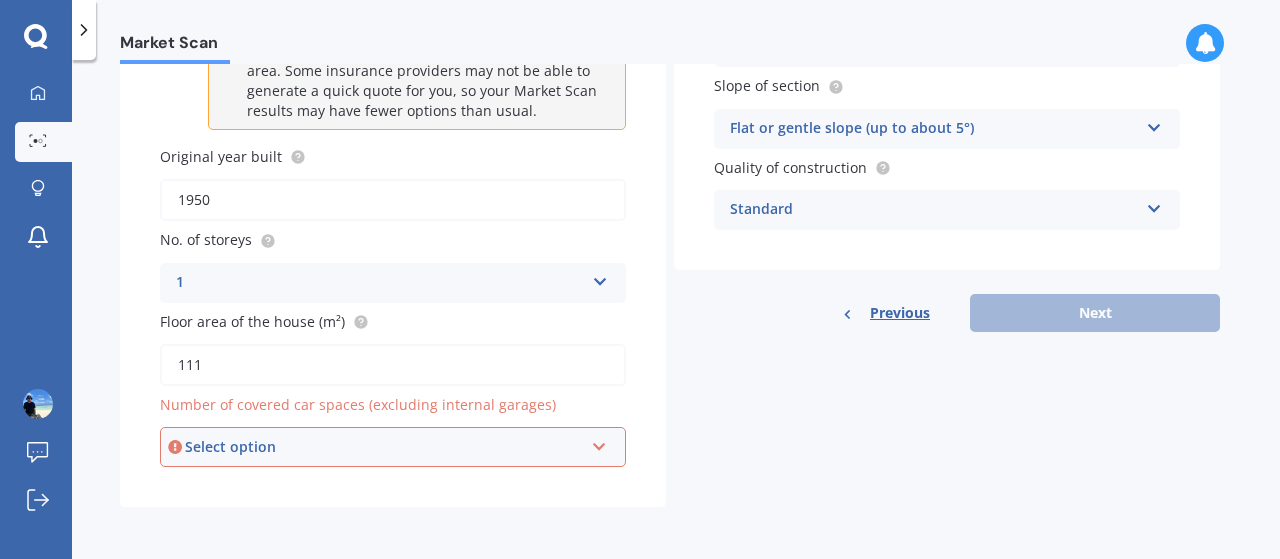 click on "Select option" at bounding box center [384, 447] 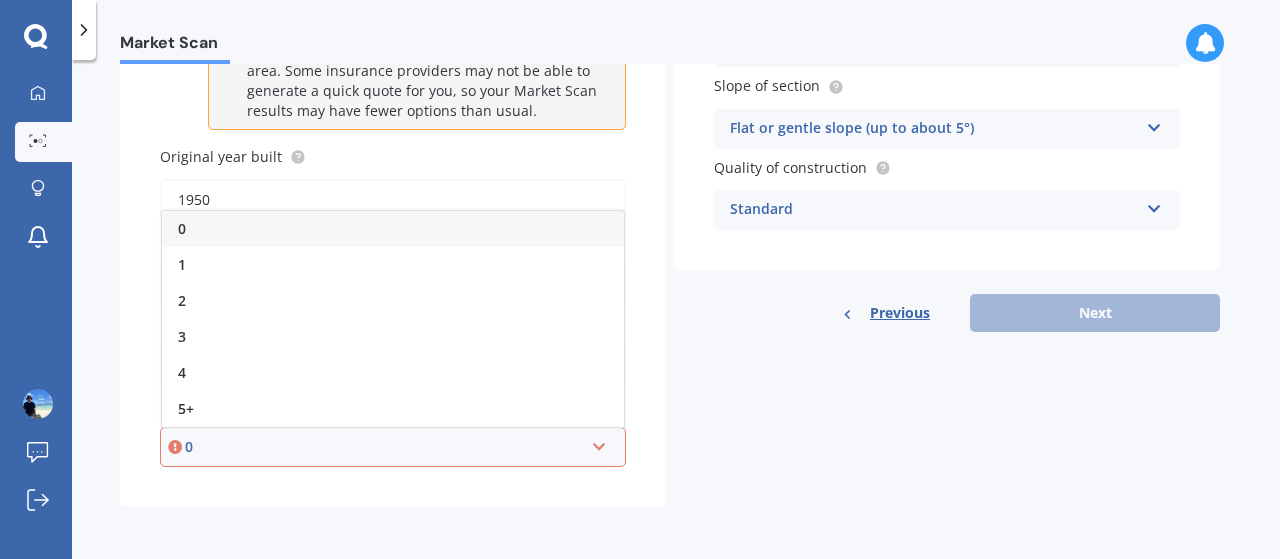 click on "0" at bounding box center (393, 229) 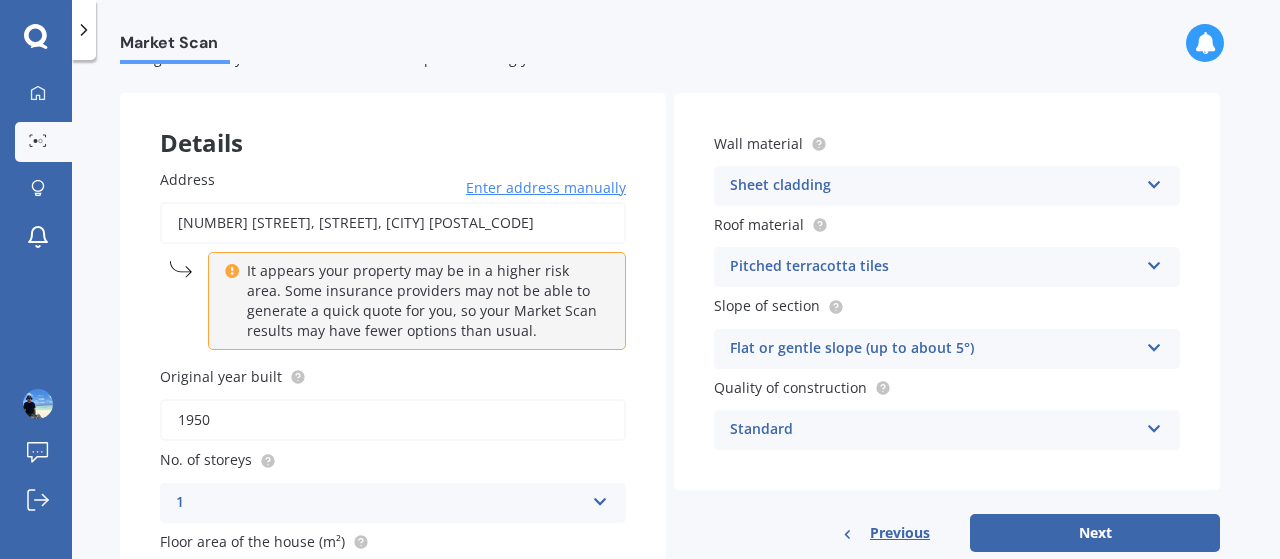scroll, scrollTop: 72, scrollLeft: 0, axis: vertical 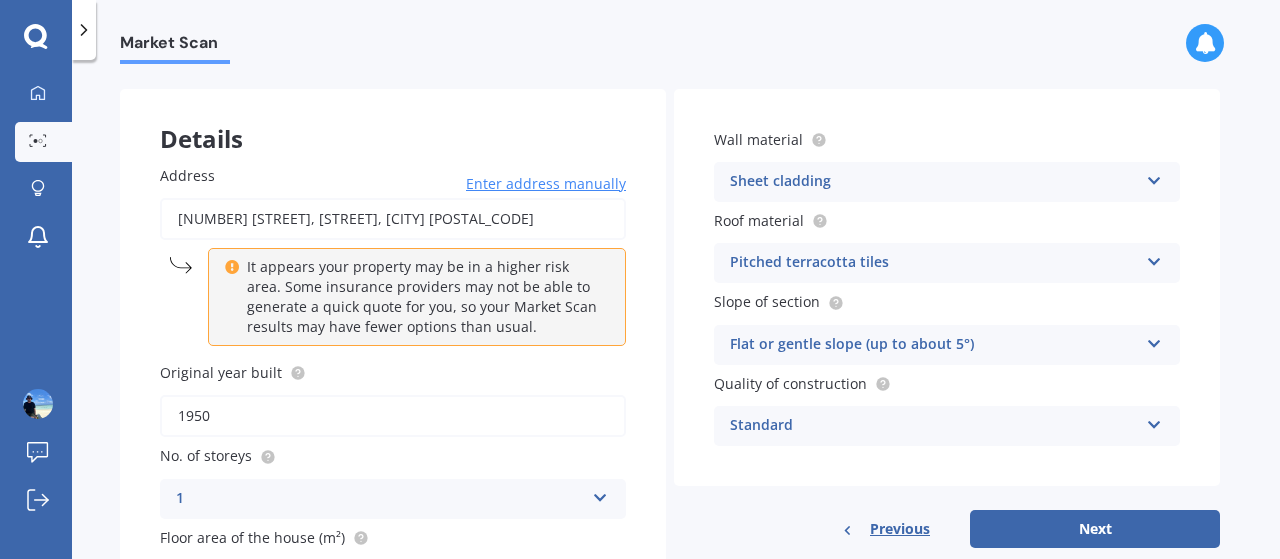 click on "Pitched terracotta tiles Flat fibre cement Flat membrane Flat metal covering Pitched concrete tiles Pitched fibre cement covering Pitched metal covering Pitched slate Pitched terracotta tiles Pitched timber shingles Other" at bounding box center (393, 499) 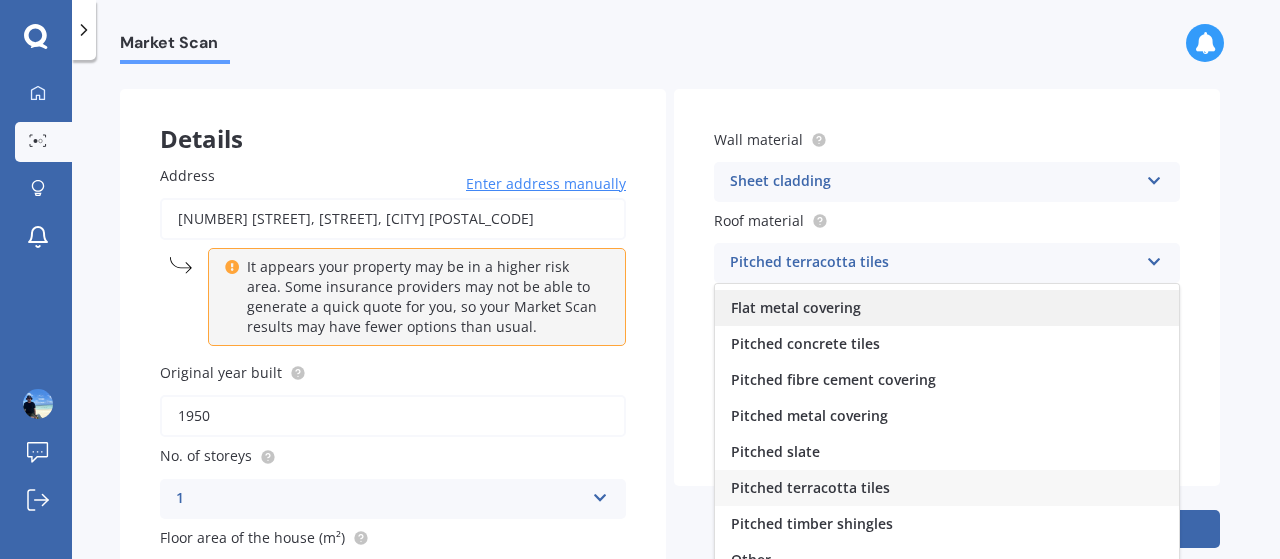 scroll, scrollTop: 69, scrollLeft: 0, axis: vertical 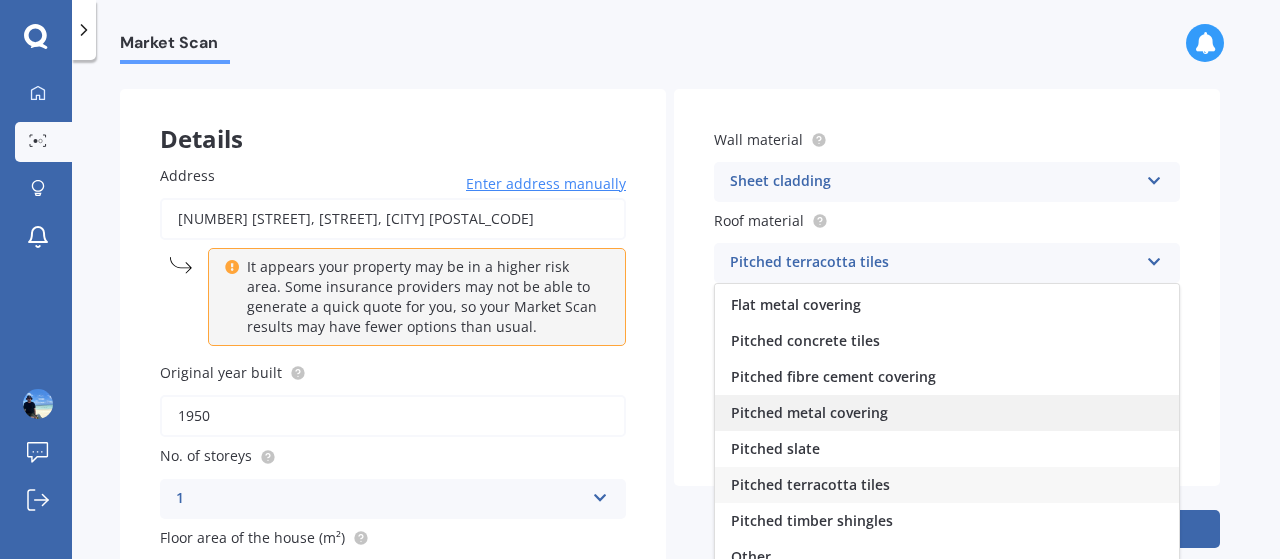 click on "Pitched metal covering" at bounding box center (789, 232) 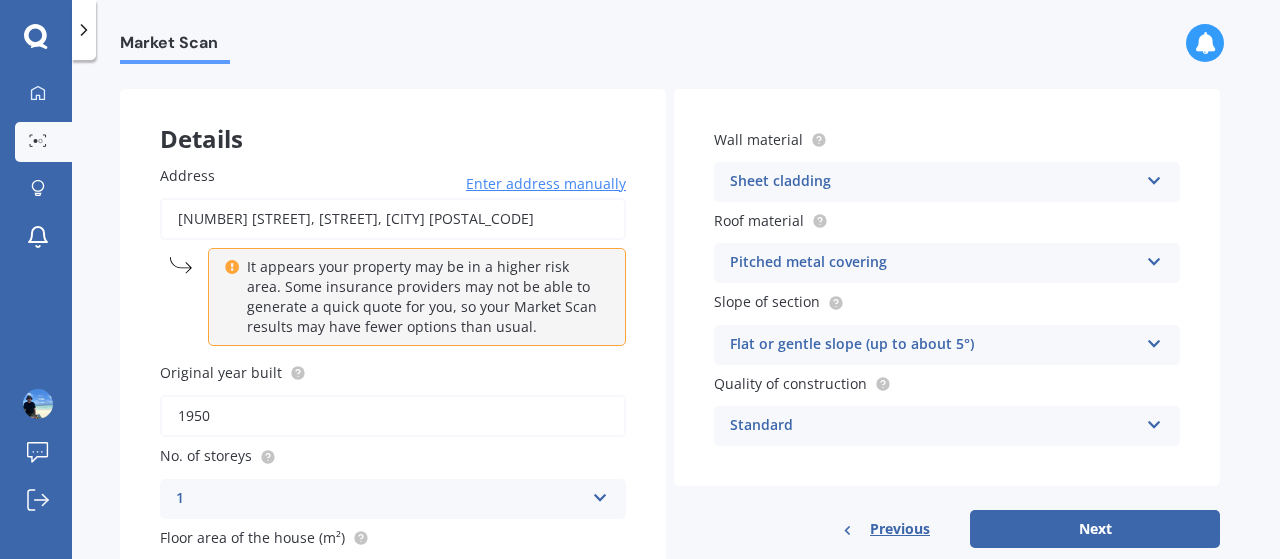 click on "Sheet cladding" at bounding box center [380, 499] 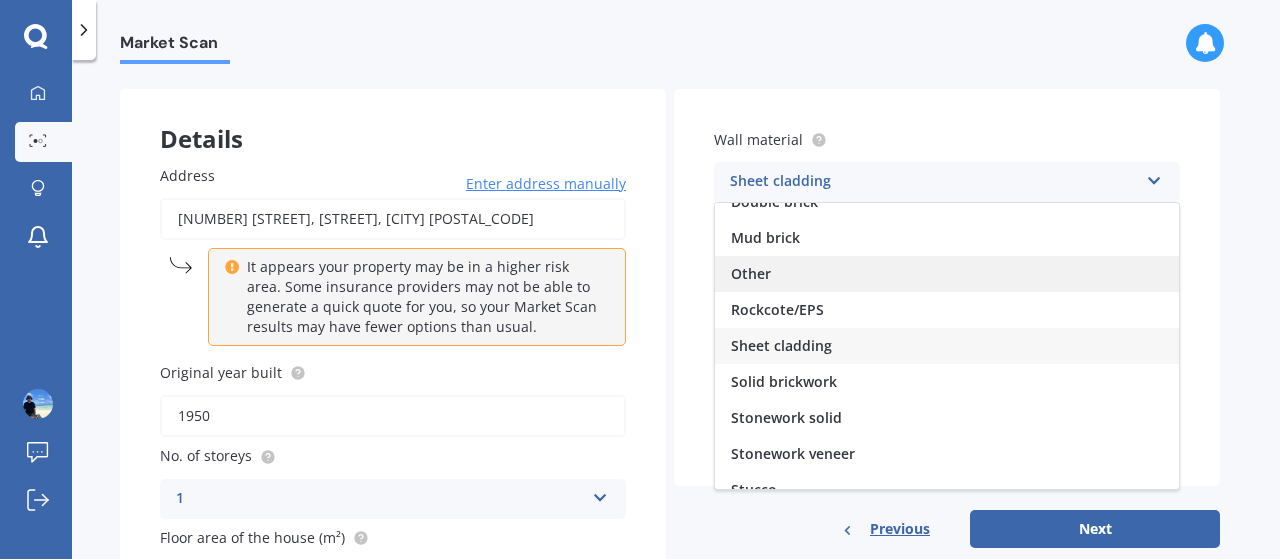 scroll, scrollTop: 130, scrollLeft: 0, axis: vertical 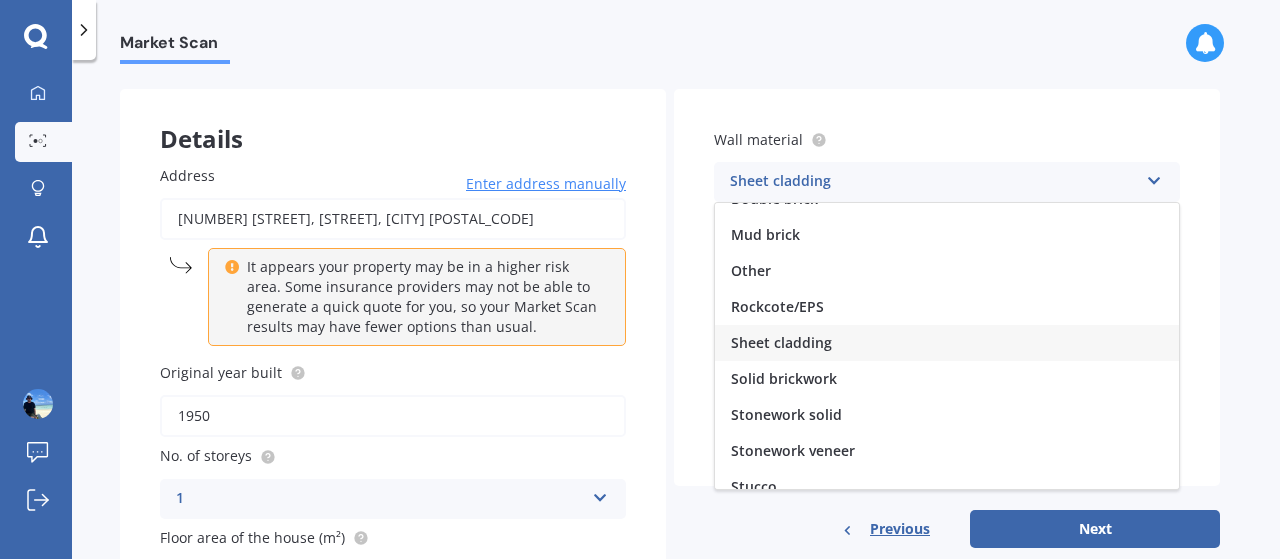 click on "Sheet cladding" at bounding box center (947, 343) 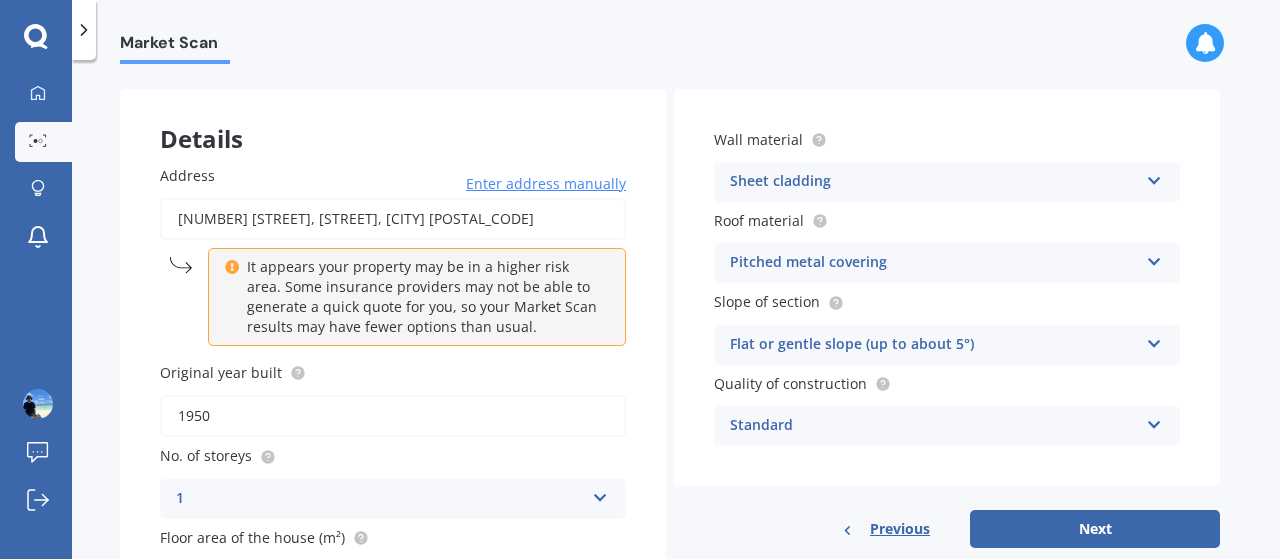 click on "Standard" at bounding box center [380, 499] 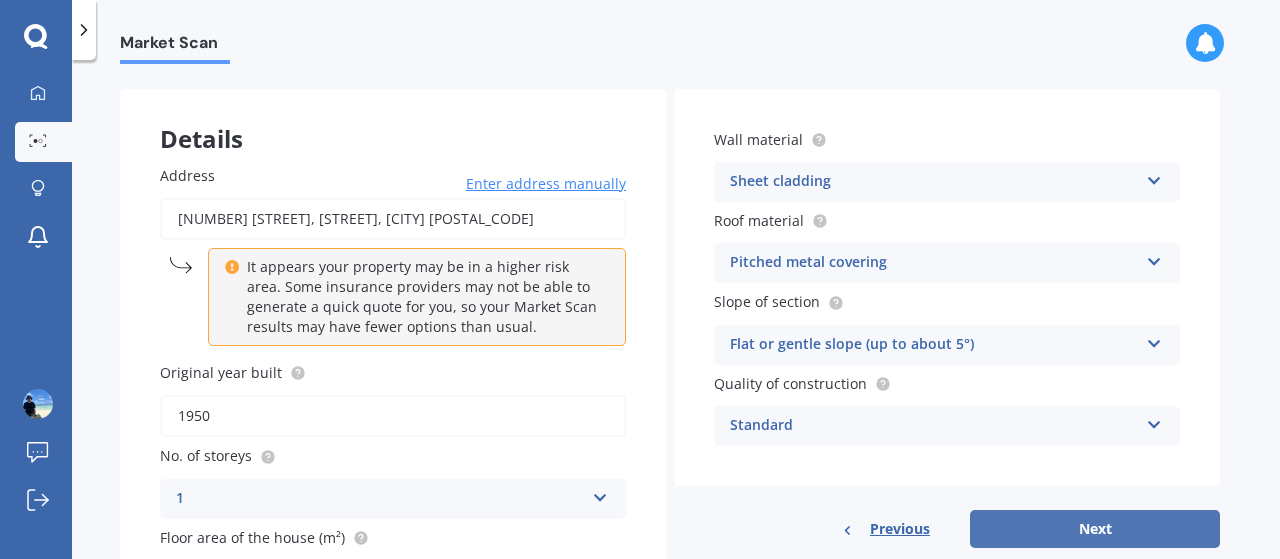 click on "Next" at bounding box center (1095, 529) 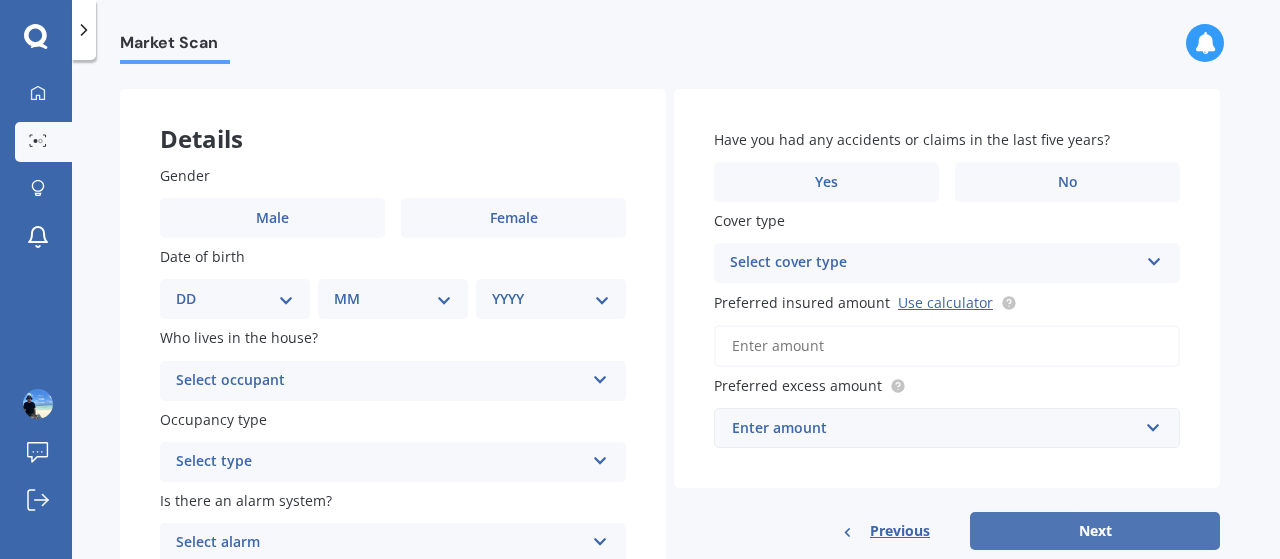 scroll, scrollTop: 0, scrollLeft: 0, axis: both 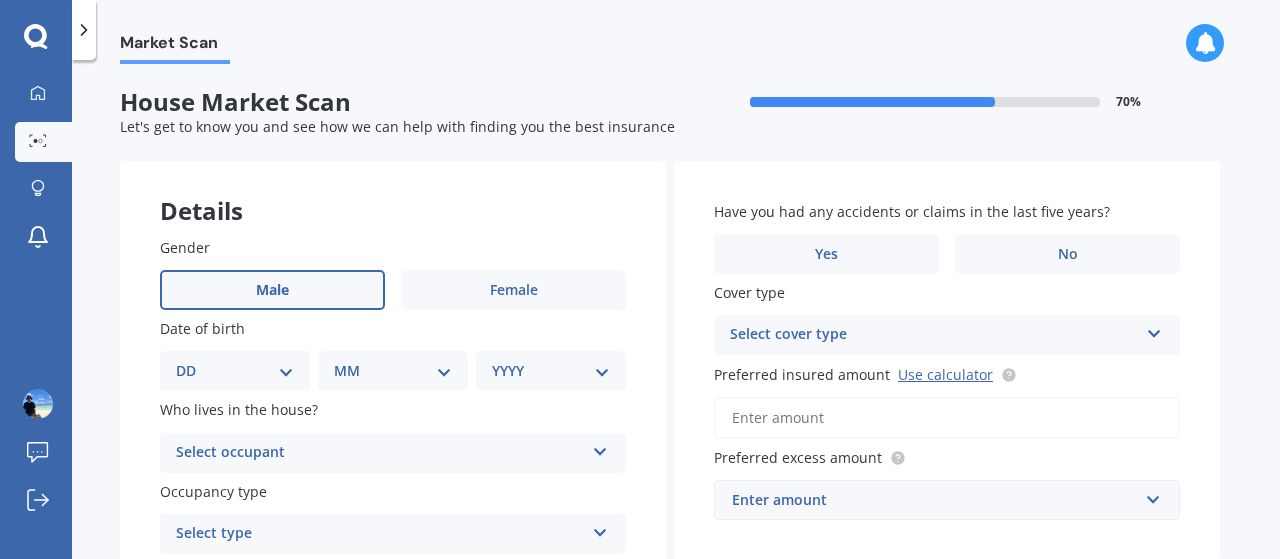 click on "Male" at bounding box center (272, 290) 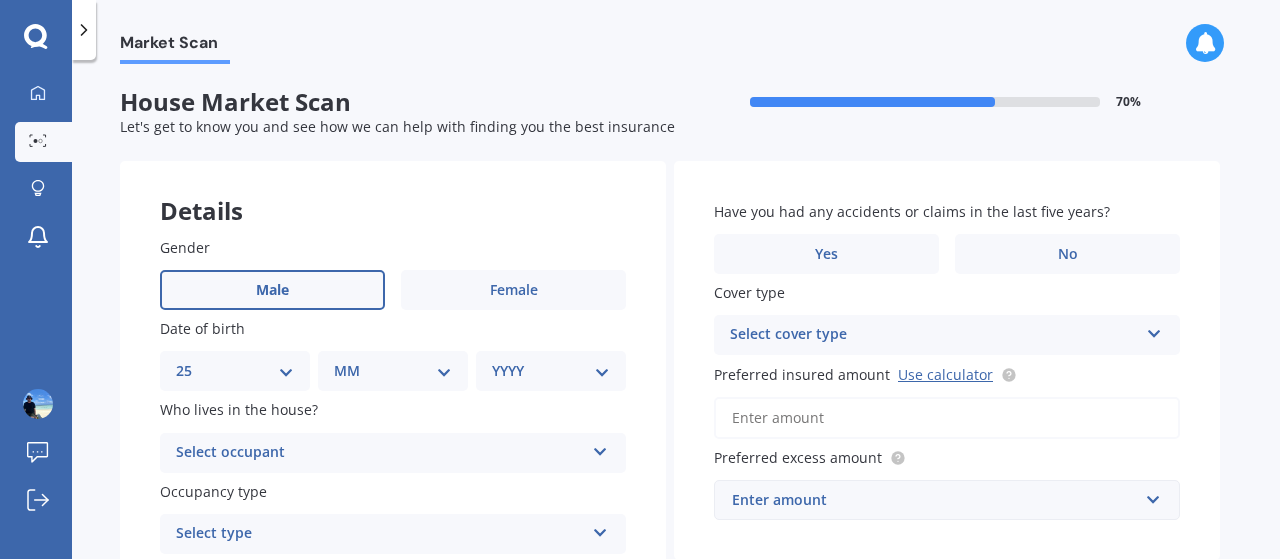 click on "DD 01 02 03 04 05 06 07 08 09 10 11 12 13 14 15 16 17 18 19 20 21 22 23 24 25 26 27 28 29 30 31" at bounding box center (235, 371) 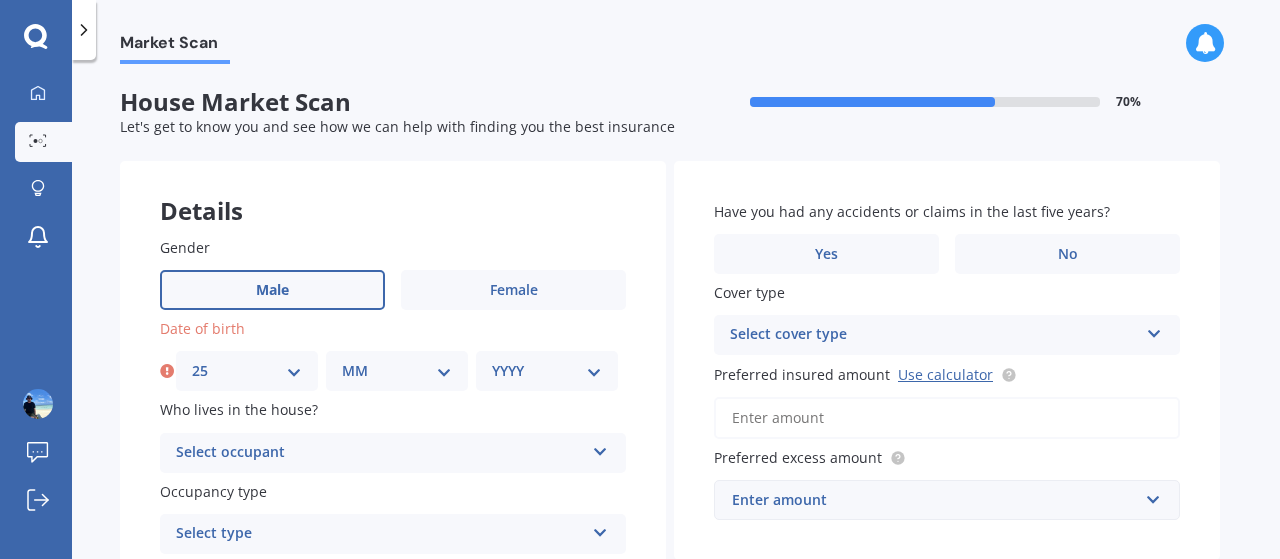 click on "MM 01 02 03 04 05 06 07 08 09 10 11 12" at bounding box center [397, 371] 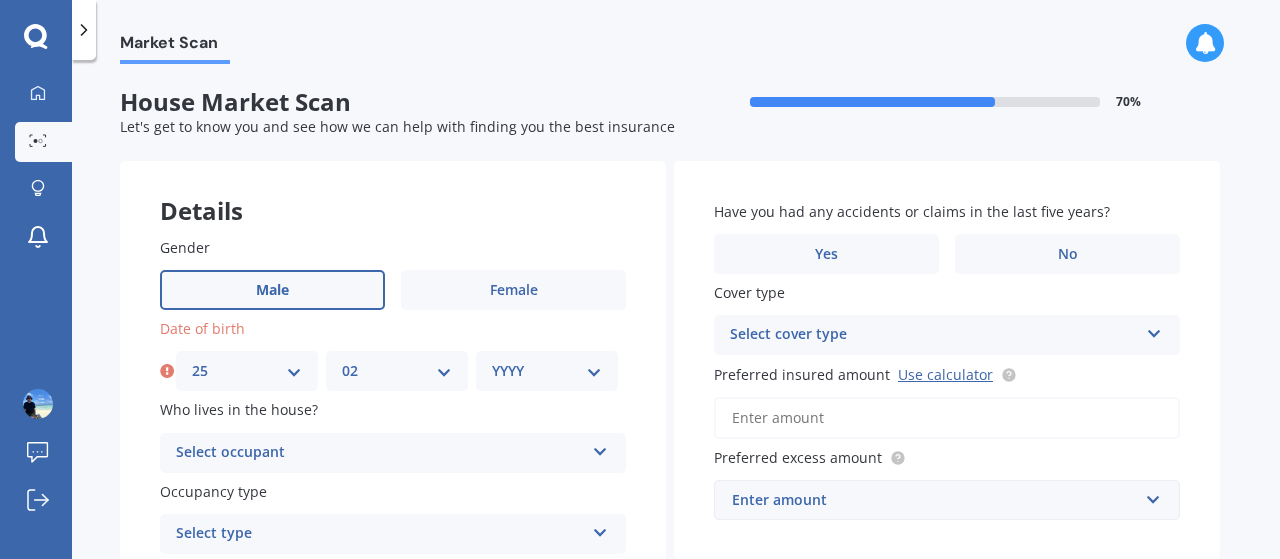 click on "MM 01 02 03 04 05 06 07 08 09 10 11 12" at bounding box center (397, 371) 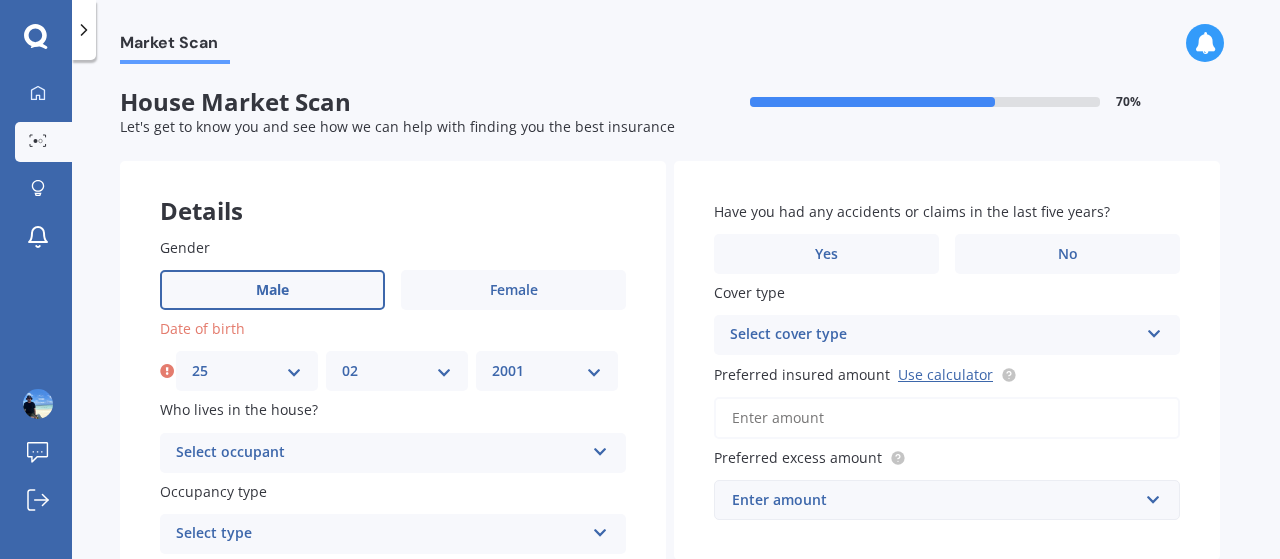 click on "YYYY 2009 2008 2007 2006 2005 2004 2003 2002 2001 2000 1999 1998 1997 1996 1995 1994 1993 1992 1991 1990 1989 1988 1987 1986 1985 1984 1983 1982 1981 1980 1979 1978 1977 1976 1975 1974 1973 1972 1971 1970 1969 1968 1967 1966 1965 1964 1963 1962 1961 1960 1959 1958 1957 1956 1955 1954 1953 1952 1951 1950 1949 1948 1947 1946 1945 1944 1943 1942 1941 1940 1939 1938 1937 1936 1935 1934 1933 1932 1931 1930 1929 1928 1927 1926 1925 1924 1923 1922 1921 1920 1919 1918 1917 1916 1915 1914 1913 1912 1911 1910" at bounding box center [547, 371] 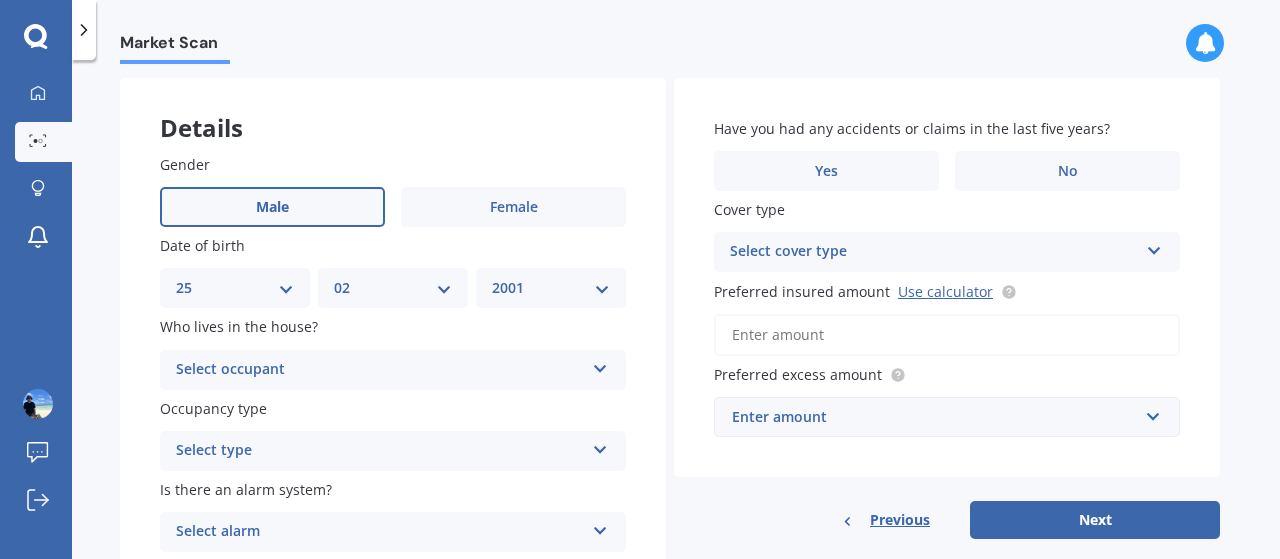 scroll, scrollTop: 85, scrollLeft: 0, axis: vertical 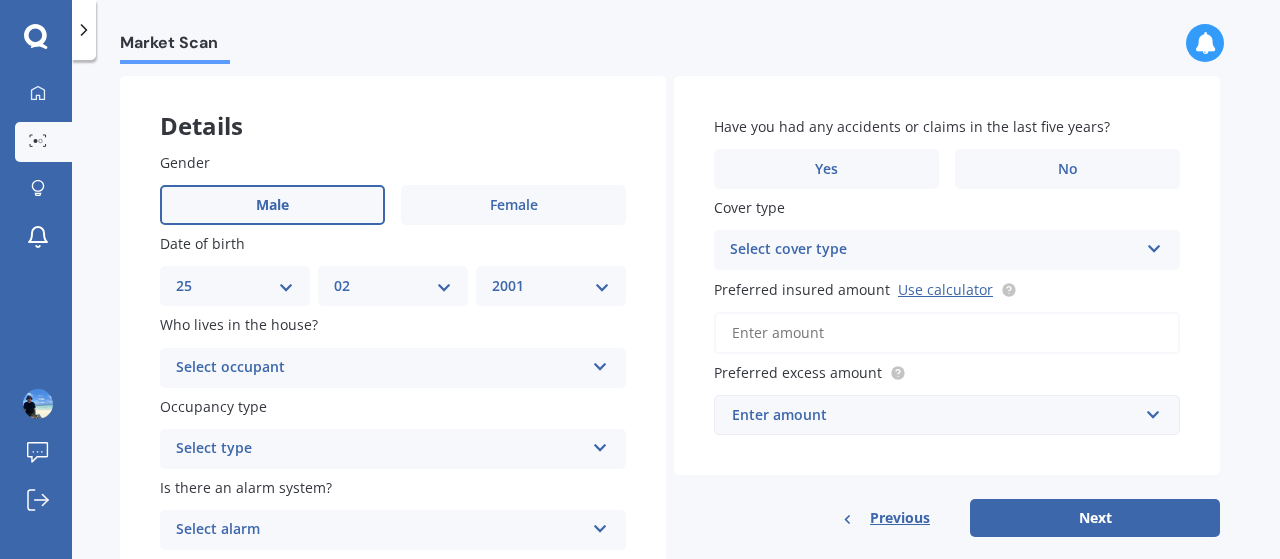 click on "Select occupant" at bounding box center (380, 368) 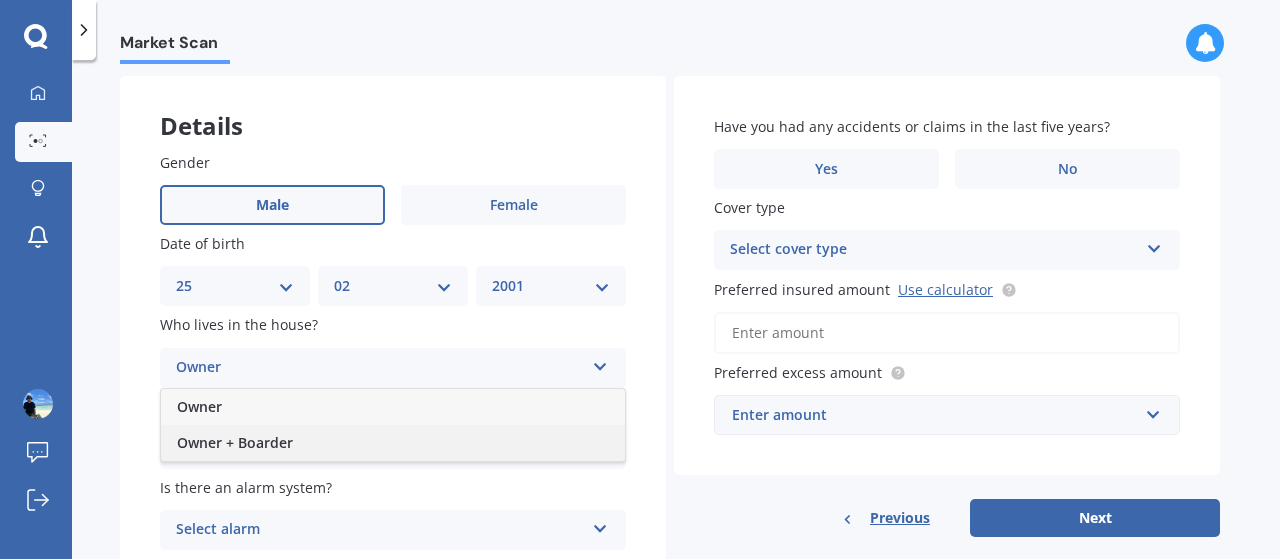 click on "Owner + Boarder" at bounding box center [393, 443] 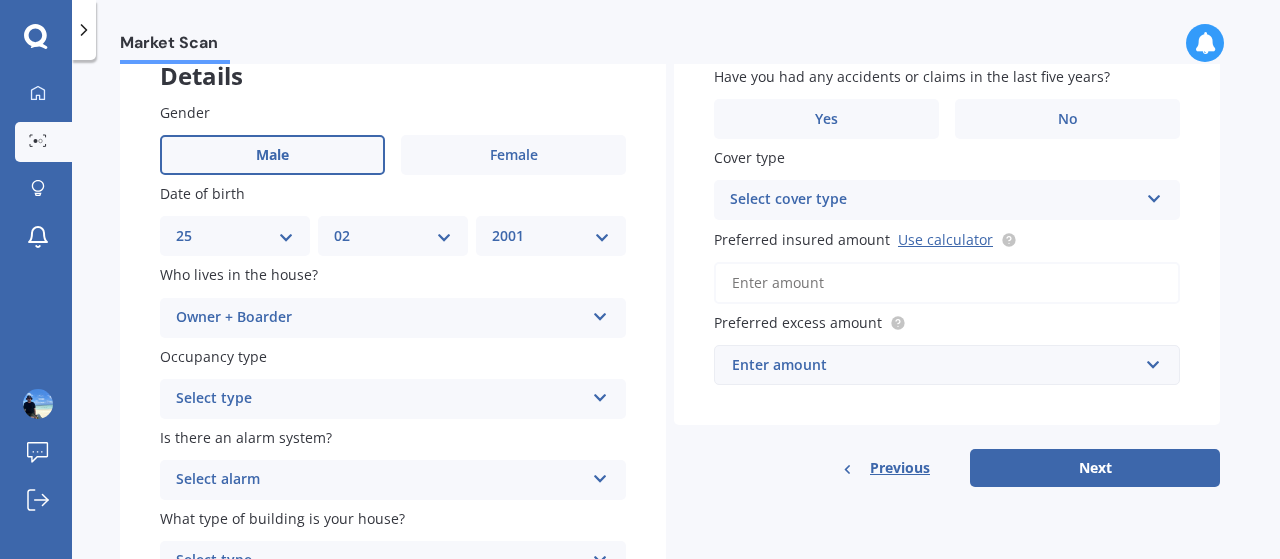 scroll, scrollTop: 153, scrollLeft: 0, axis: vertical 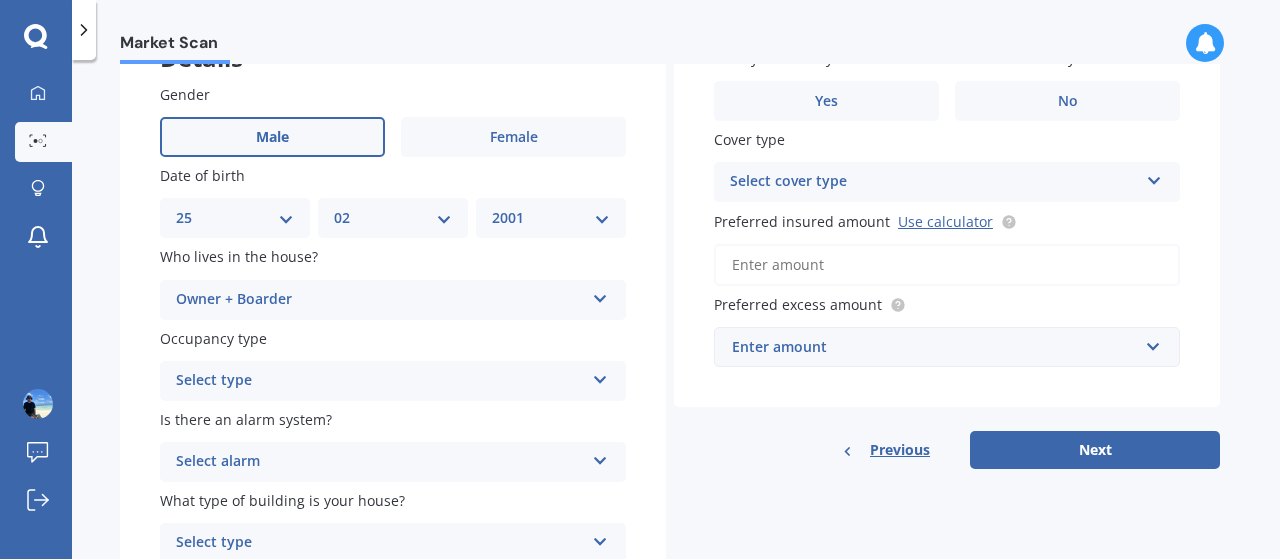 click on "Select type" at bounding box center (380, 381) 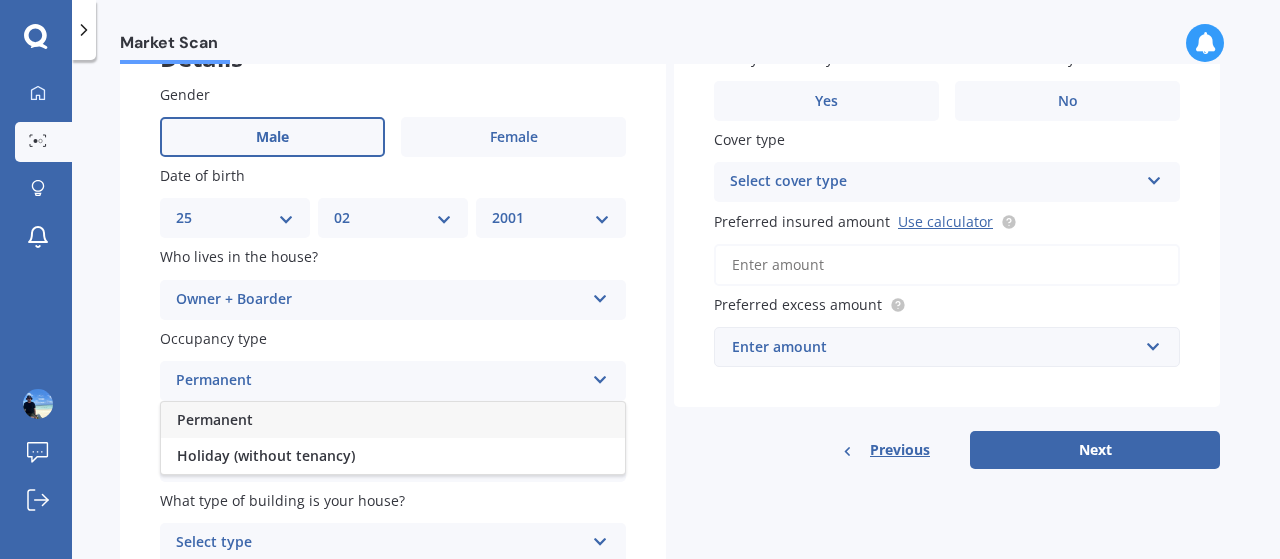 click on "Permanent" at bounding box center (393, 420) 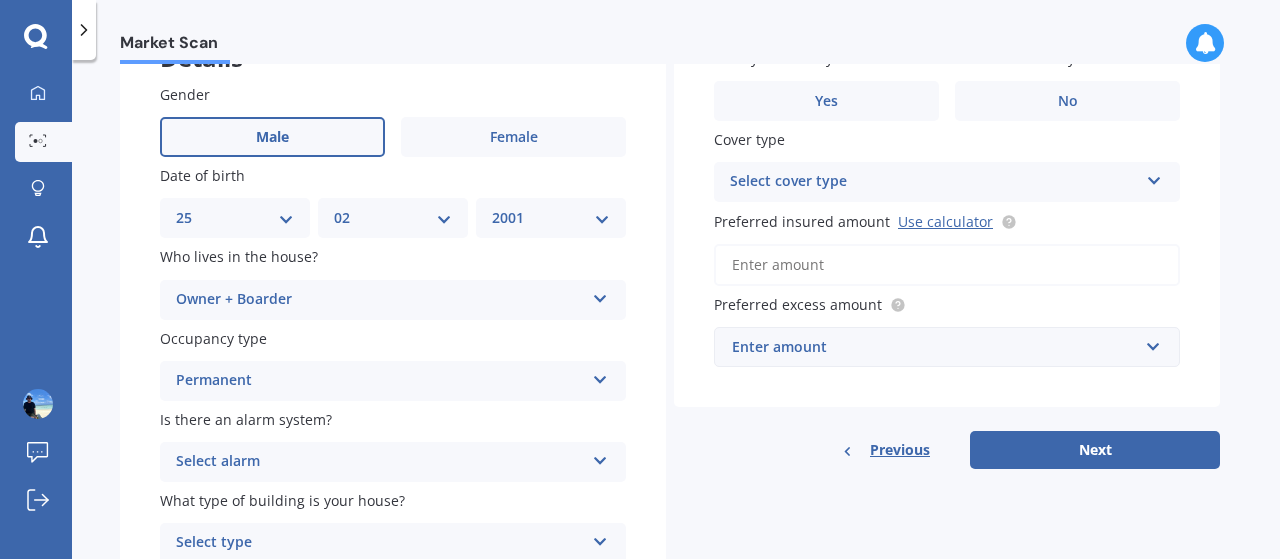 click on "Select alarm" at bounding box center (380, 462) 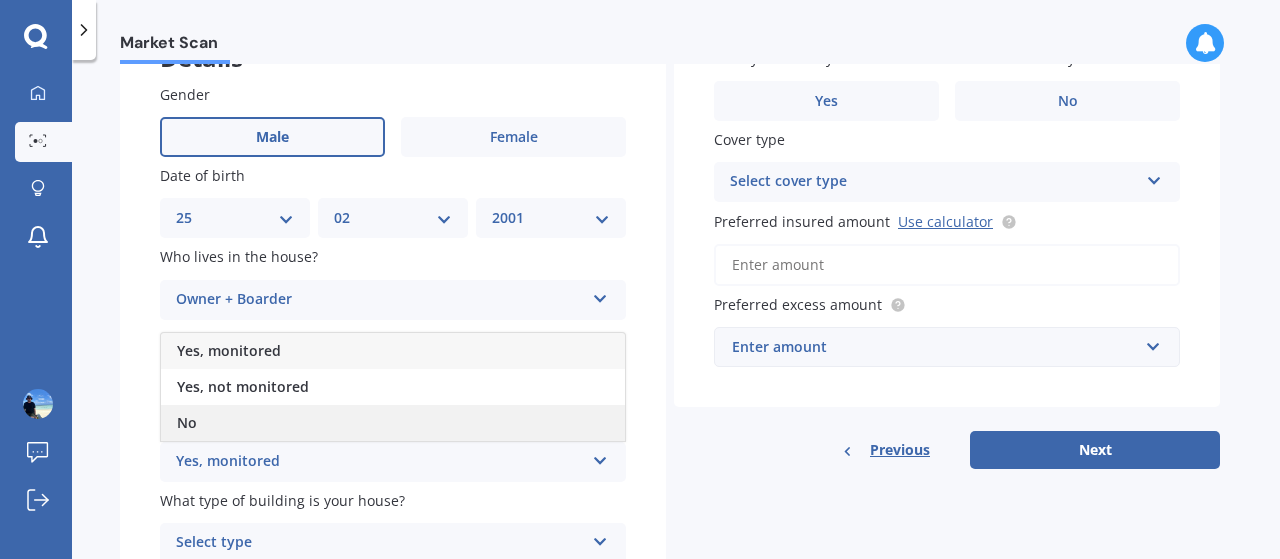 click on "No" at bounding box center [393, 423] 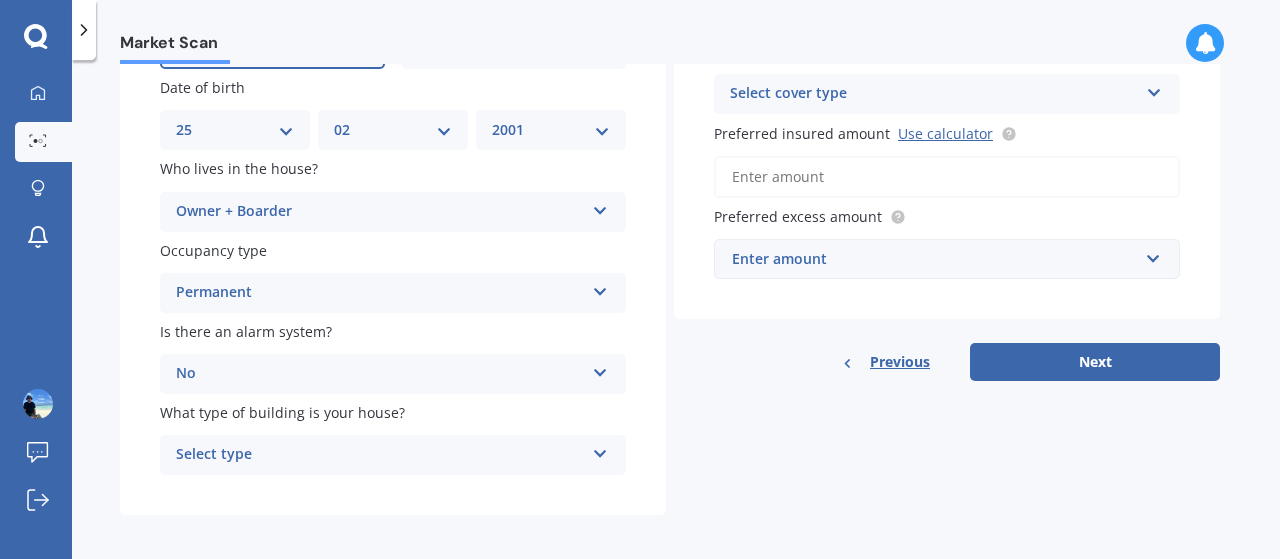 scroll, scrollTop: 250, scrollLeft: 0, axis: vertical 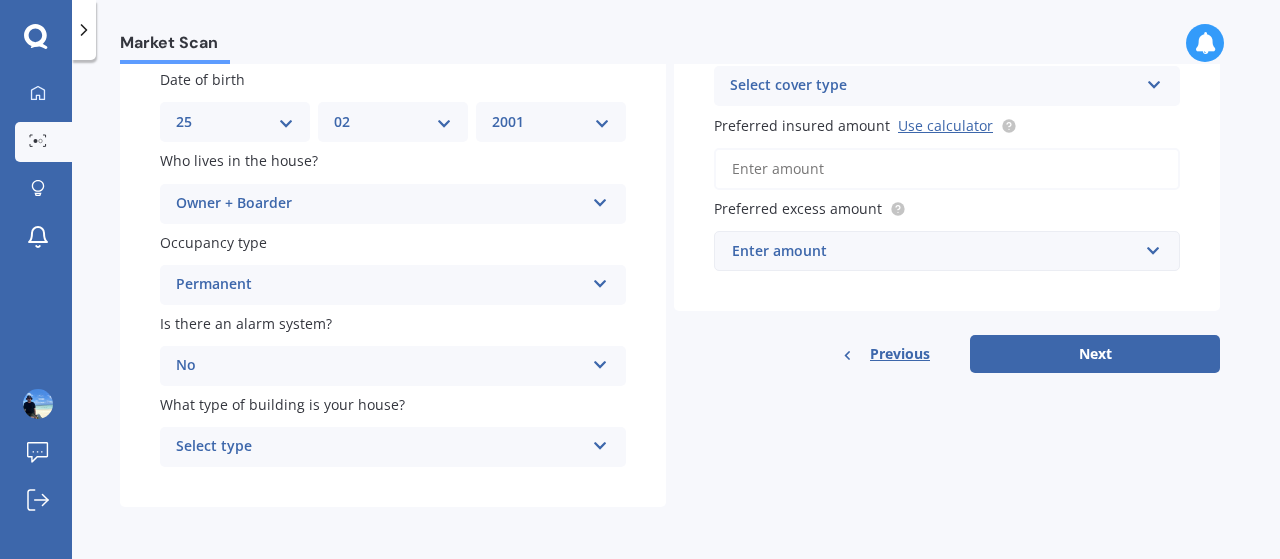 click on "Select type" at bounding box center (380, 447) 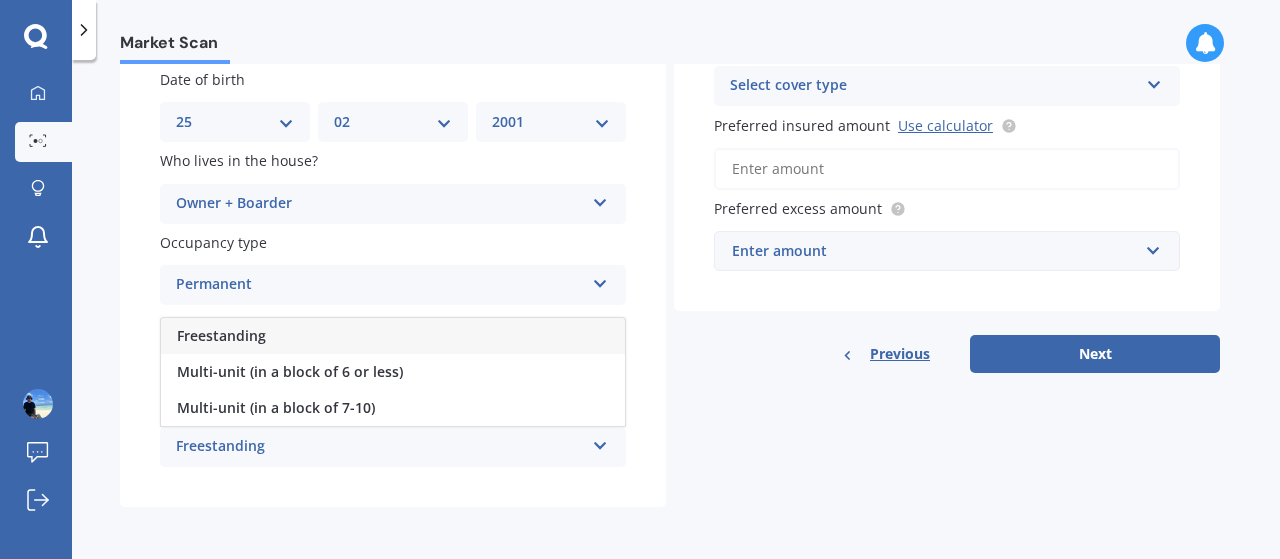 click on "Freestanding" at bounding box center [221, 335] 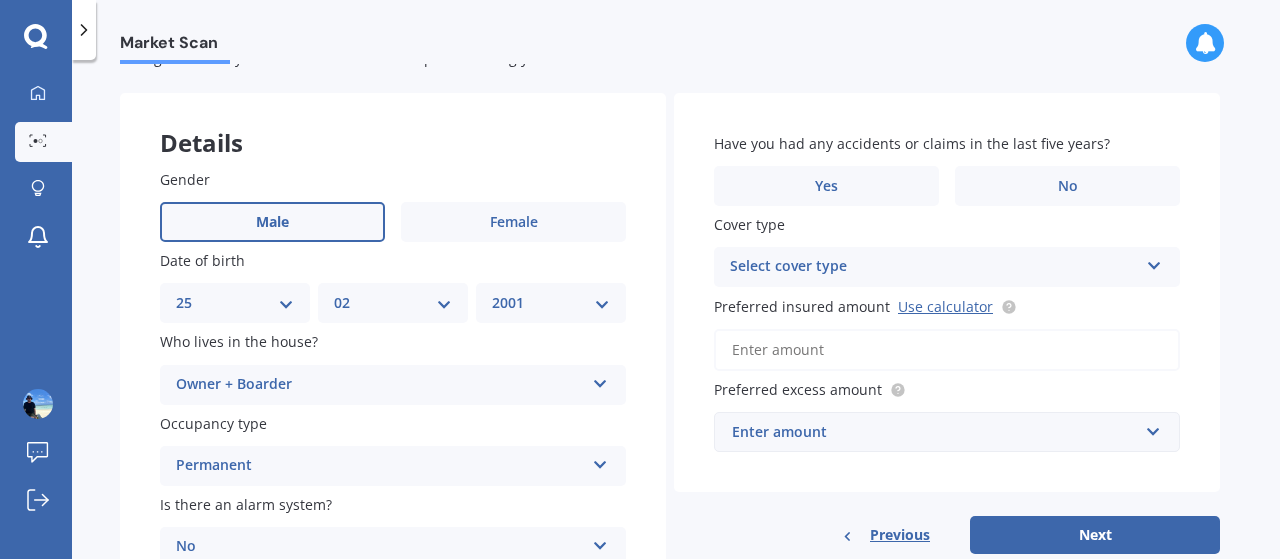 scroll, scrollTop: 66, scrollLeft: 0, axis: vertical 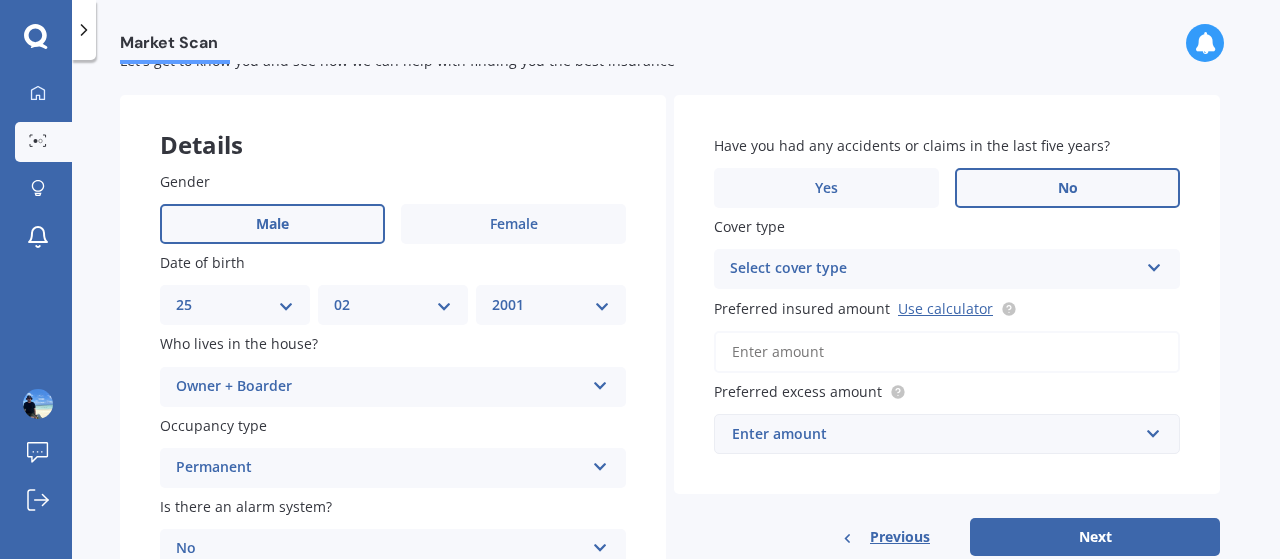 click on "No" at bounding box center (513, 224) 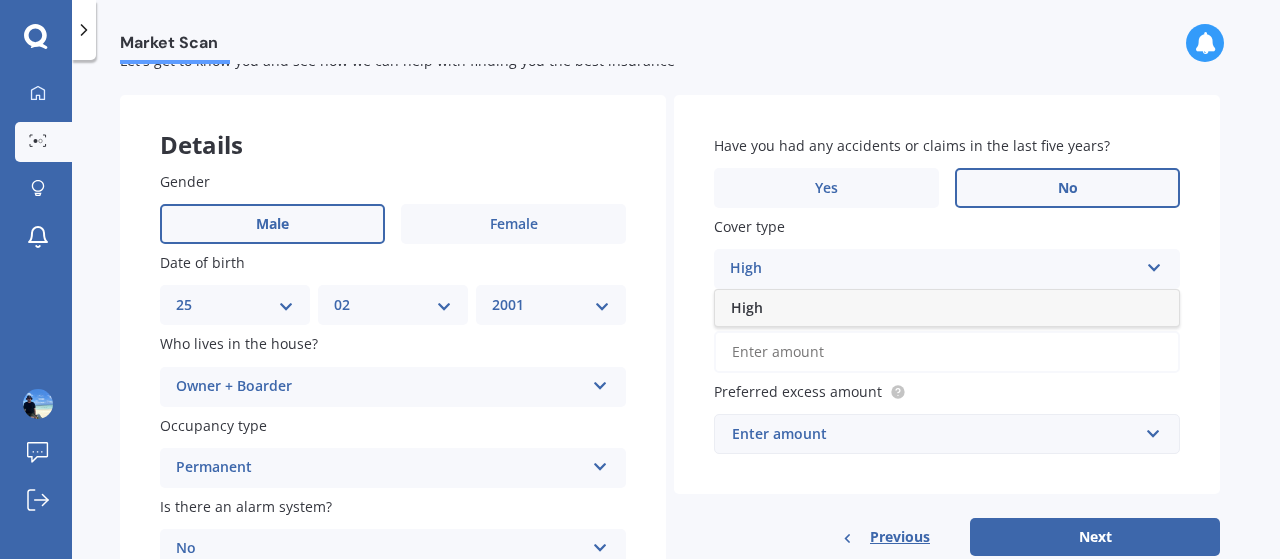 click on "High" at bounding box center [947, 308] 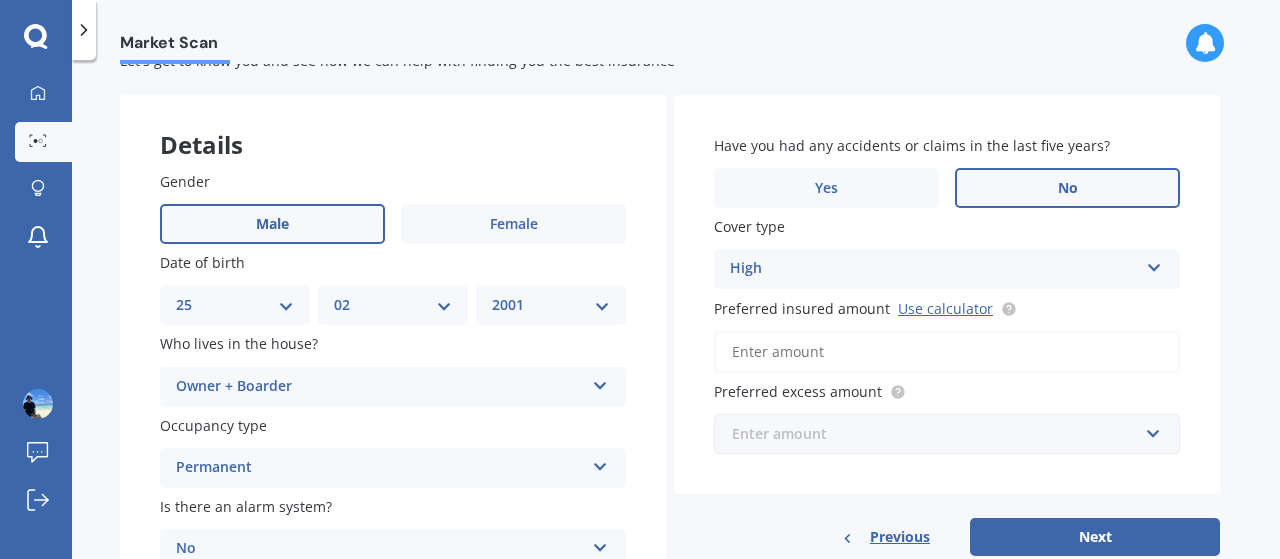 click at bounding box center [940, 434] 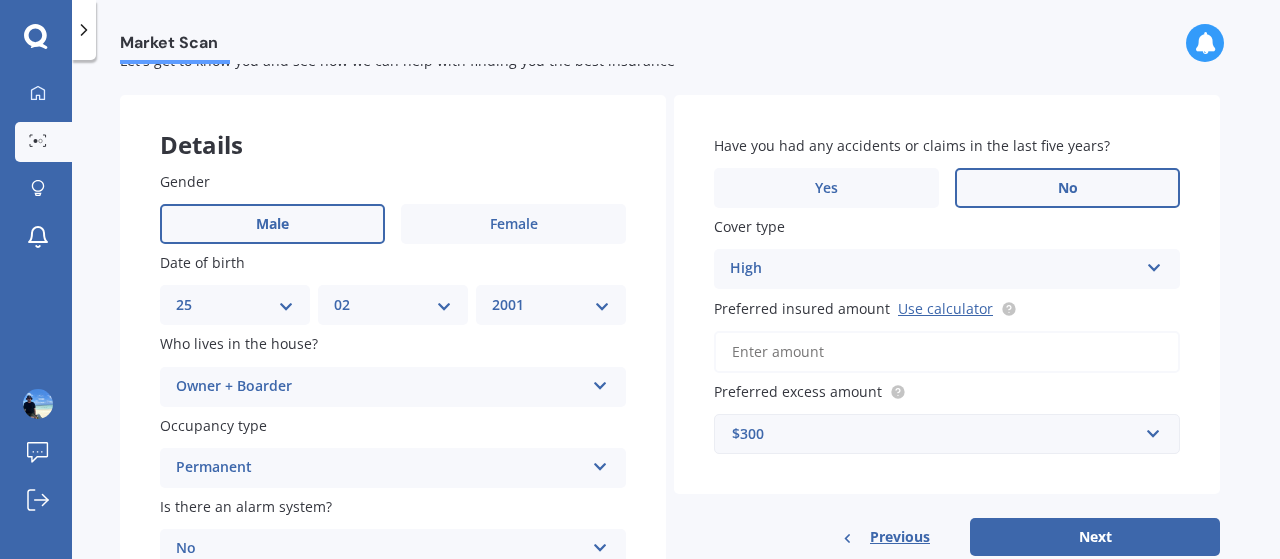 click on "Have you had any accidents or claims in the last five years? Yes No Cover type High High Preferred insured amount Use calculator Preferred excess amount [CURRENCY][NUMBER] [CURRENCY][NUMBER] [CURRENCY][NUMBER] [CURRENCY][NUMBER] [CURRENCY][NUMBER] [CURRENCY][NUMBER] [CURRENCY][NUMBER] [CURRENCY][NUMBER]" at bounding box center (947, 294) 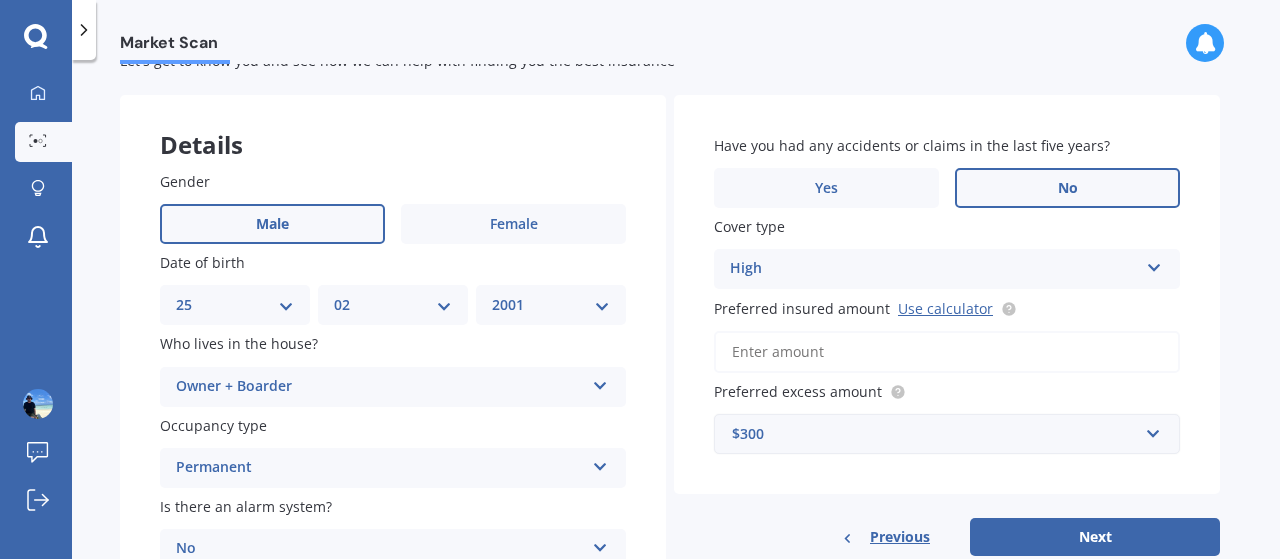 click on "$300" at bounding box center [935, 434] 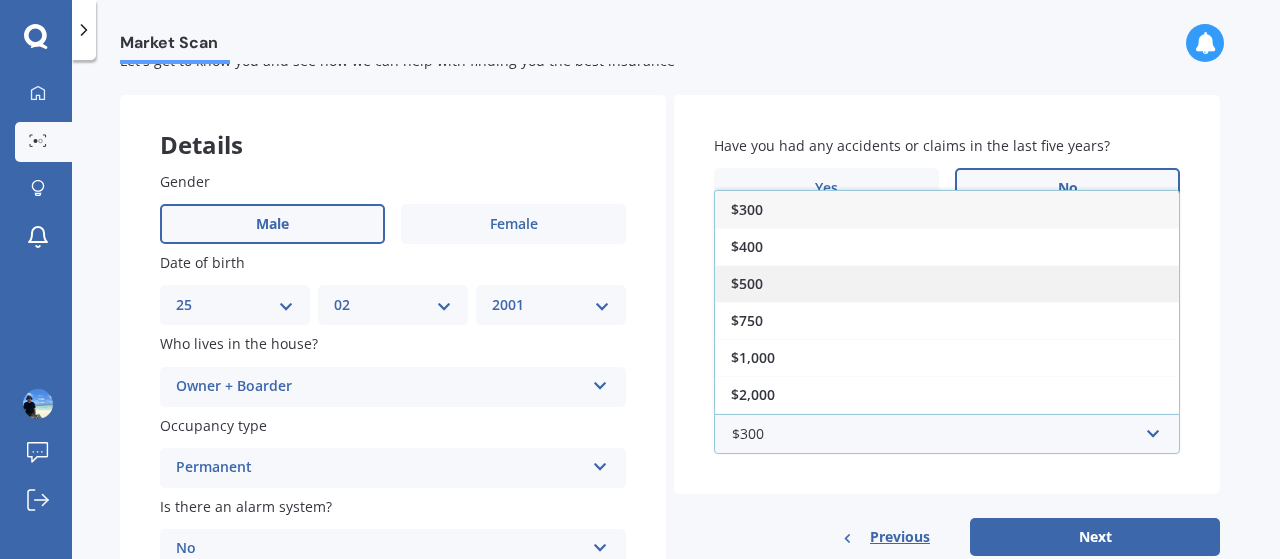 click on "$500" at bounding box center (947, 283) 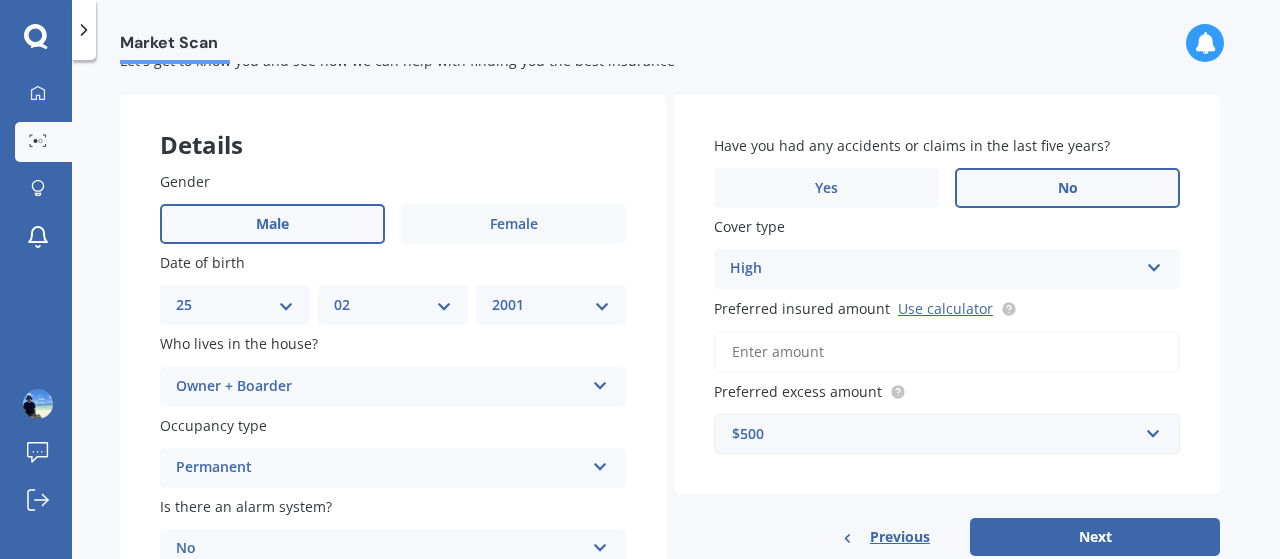click on "Preferred insured amount Use calculator" at bounding box center [947, 352] 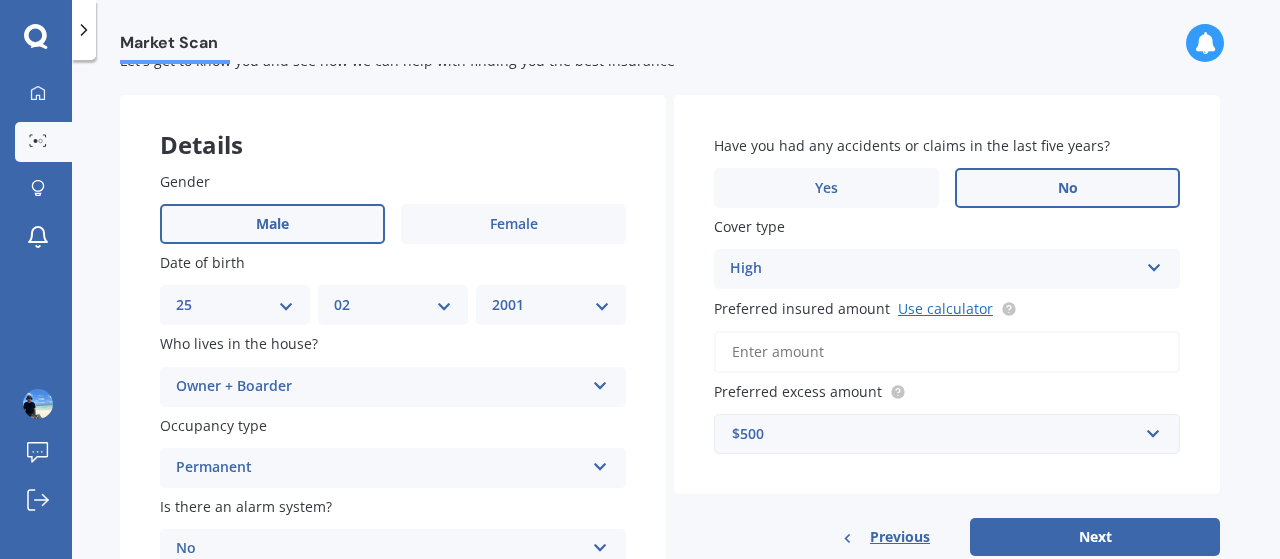click on "Use calculator" at bounding box center (945, 308) 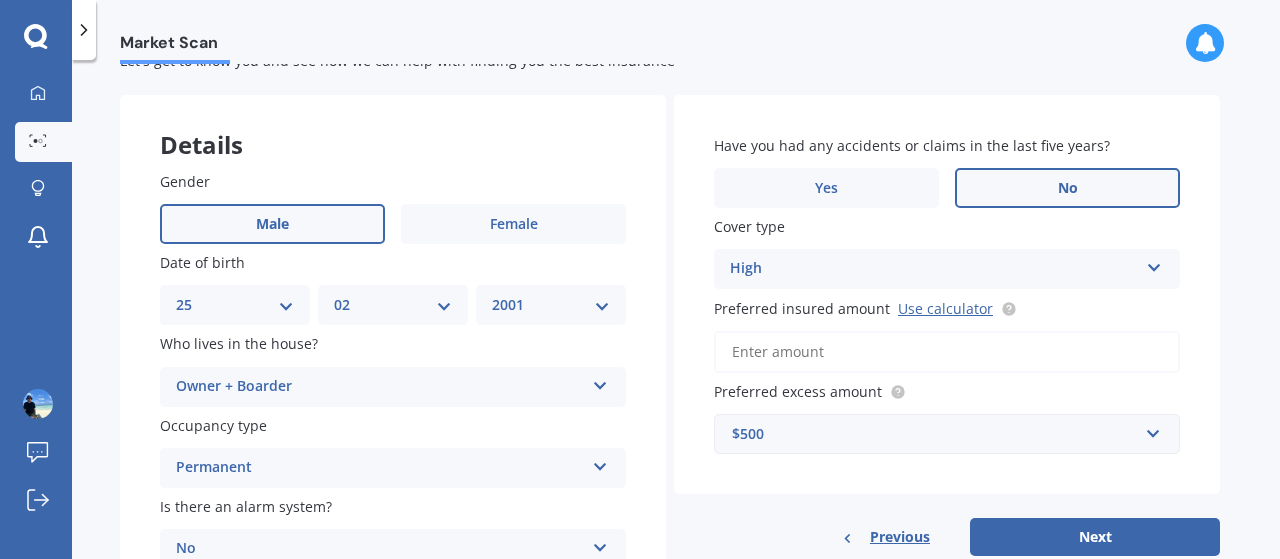 click on "Preferred insured amount Use calculator" at bounding box center (947, 352) 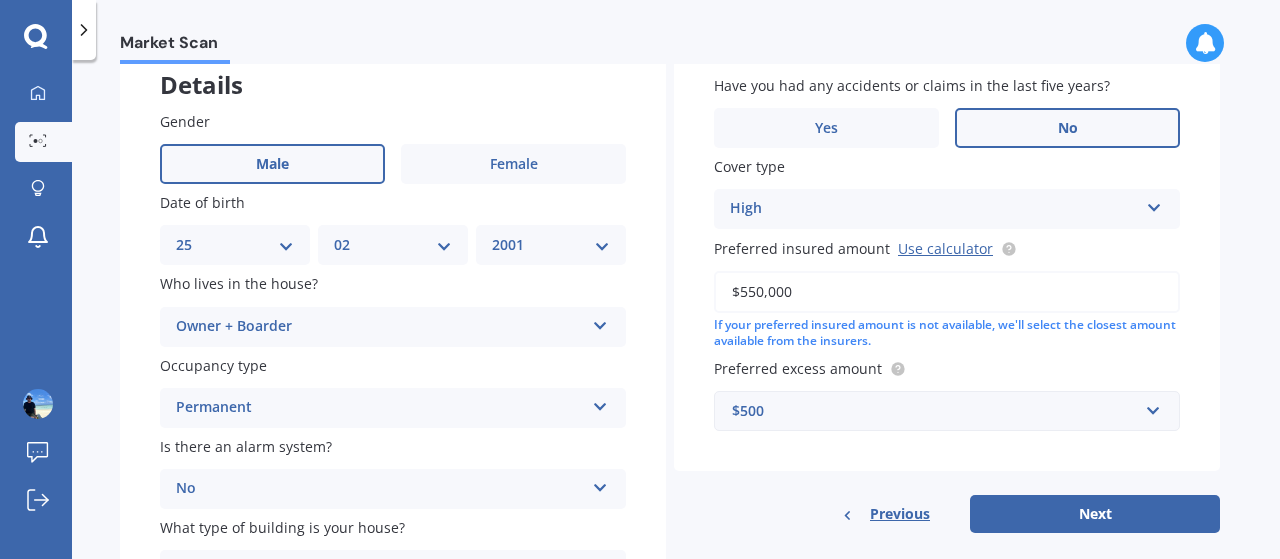 scroll, scrollTop: 126, scrollLeft: 0, axis: vertical 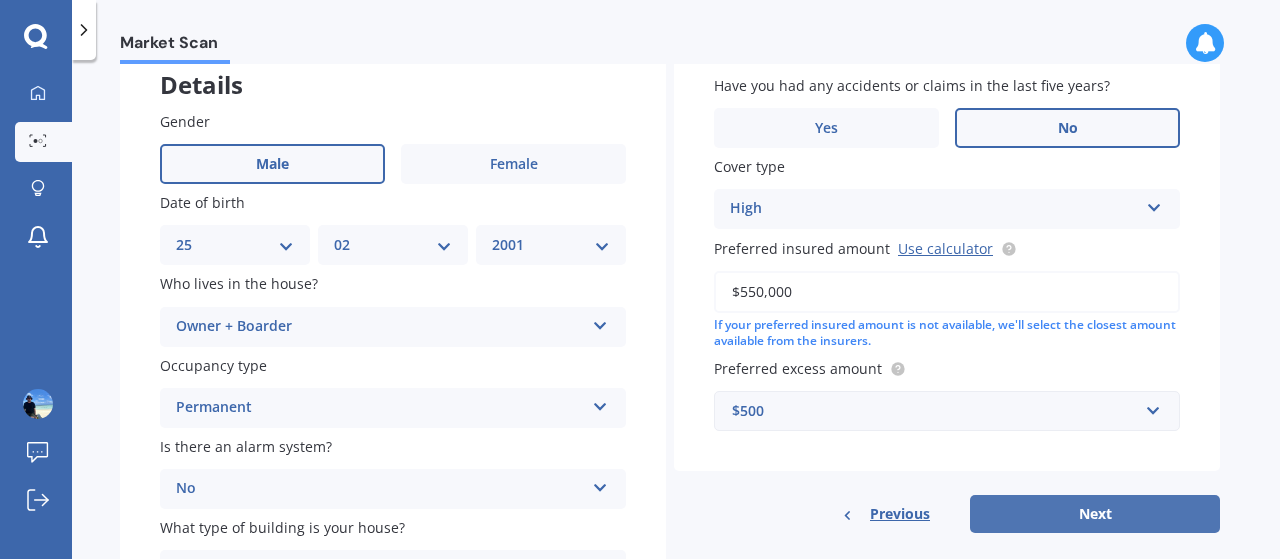 type on "$550,000" 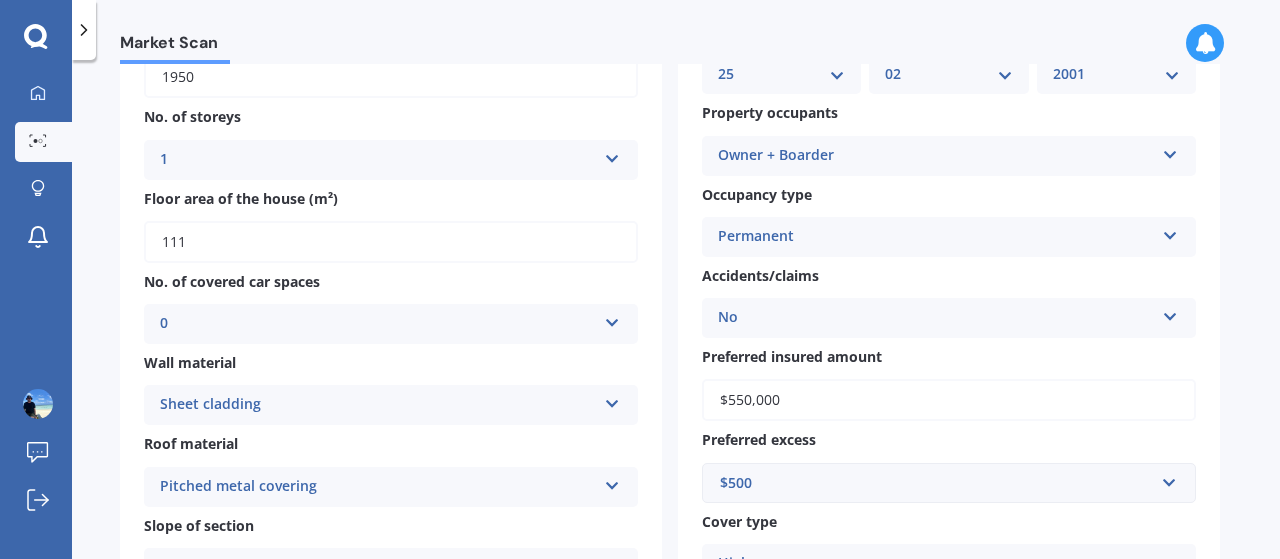 scroll, scrollTop: 238, scrollLeft: 0, axis: vertical 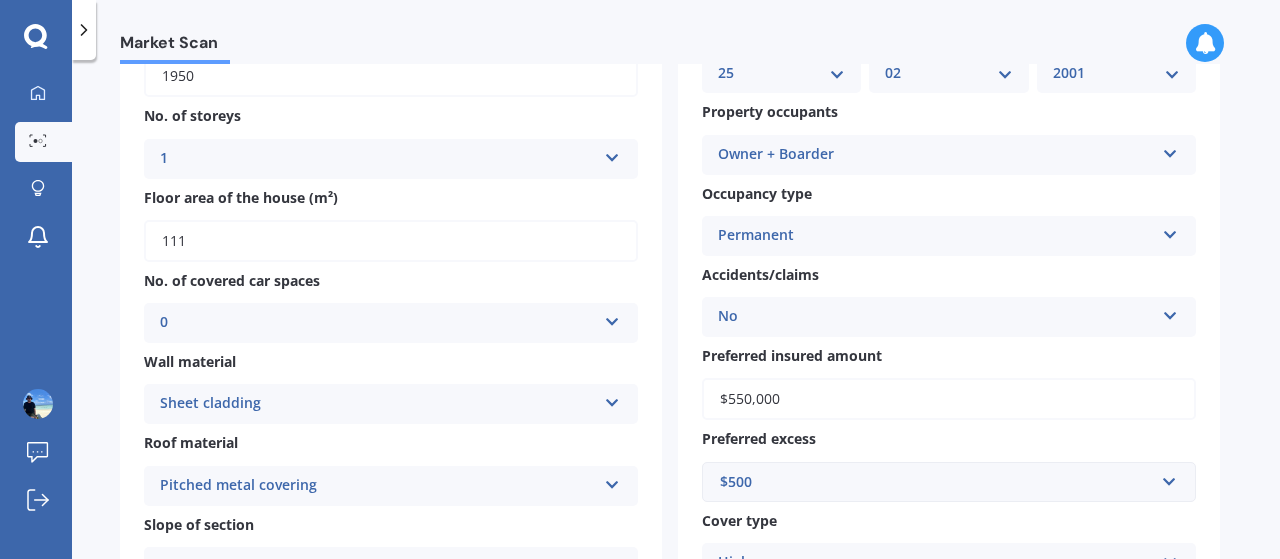 click on "$550,000" at bounding box center [949, 399] 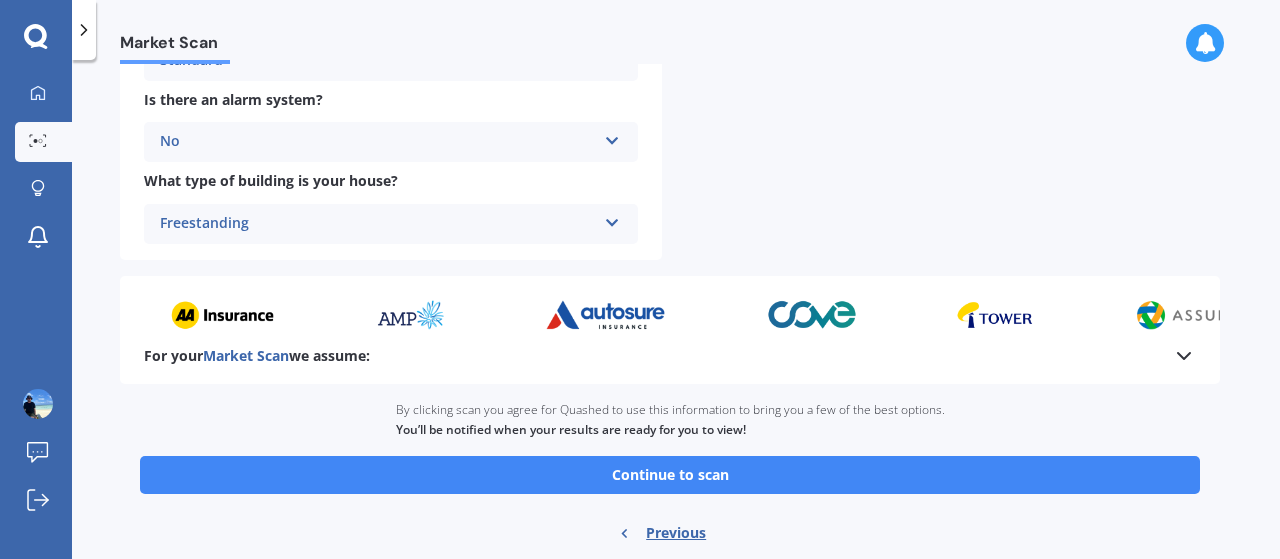 scroll, scrollTop: 884, scrollLeft: 0, axis: vertical 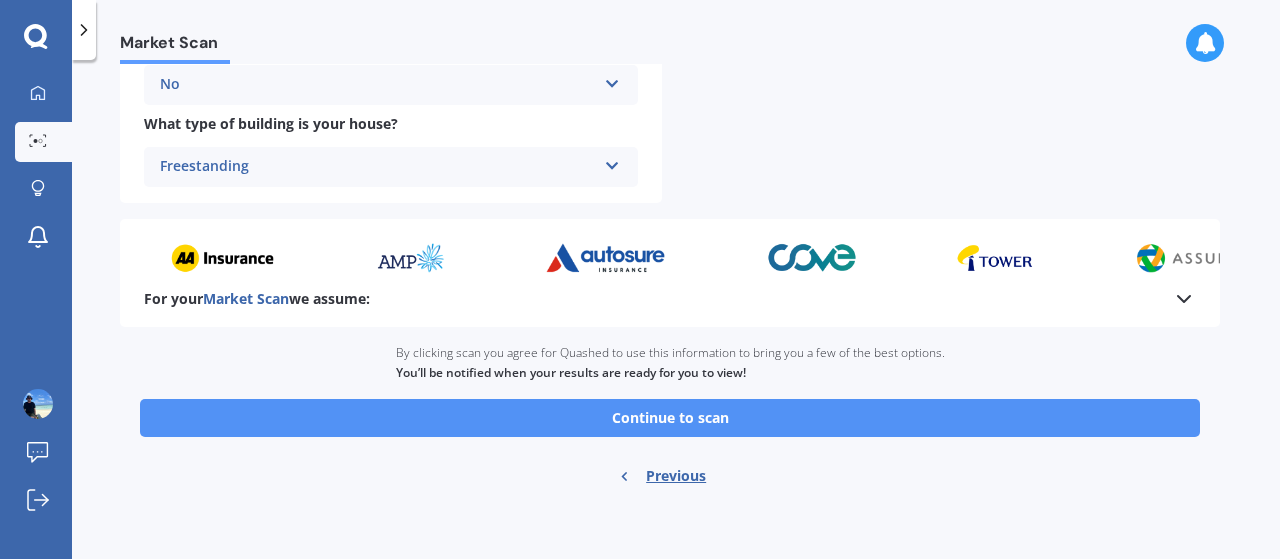 type on "$500,000" 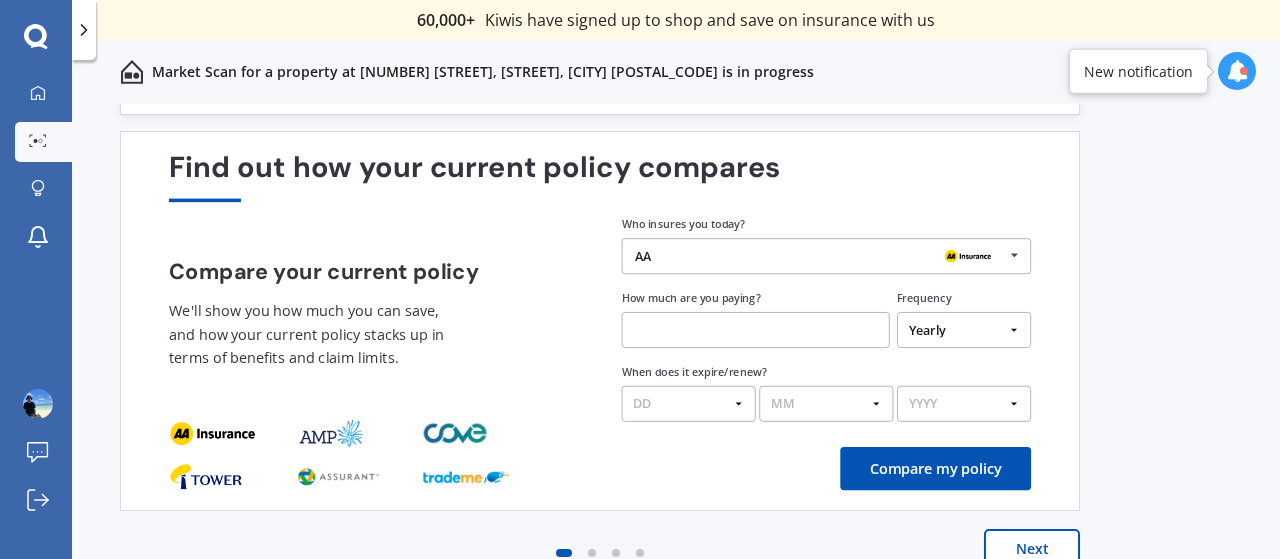 scroll, scrollTop: 56, scrollLeft: 0, axis: vertical 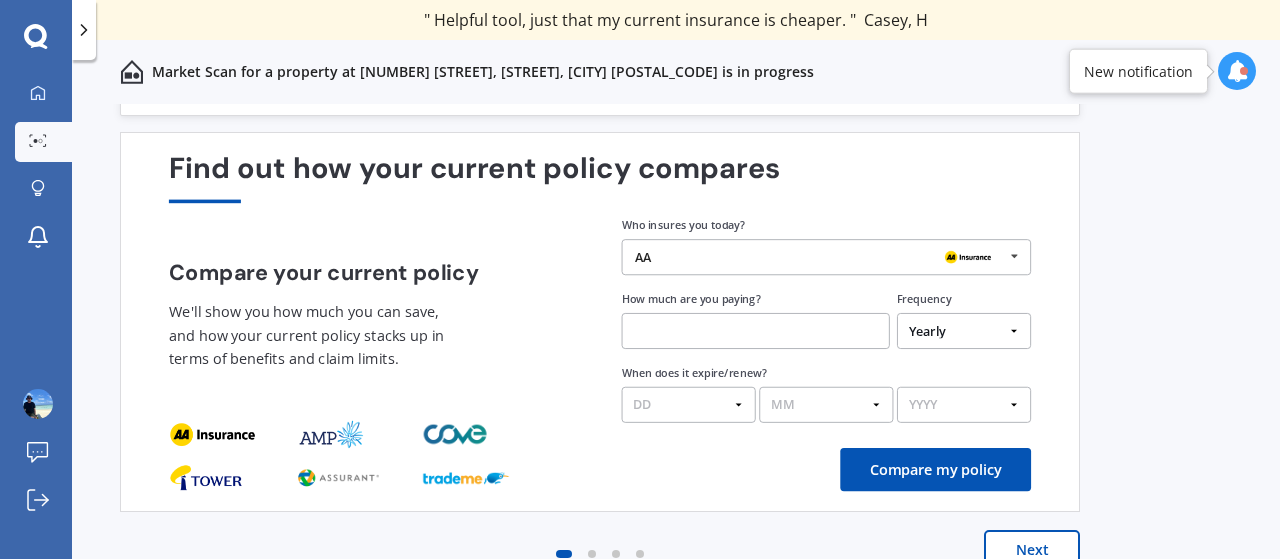 click on "AA" at bounding box center [819, 257] 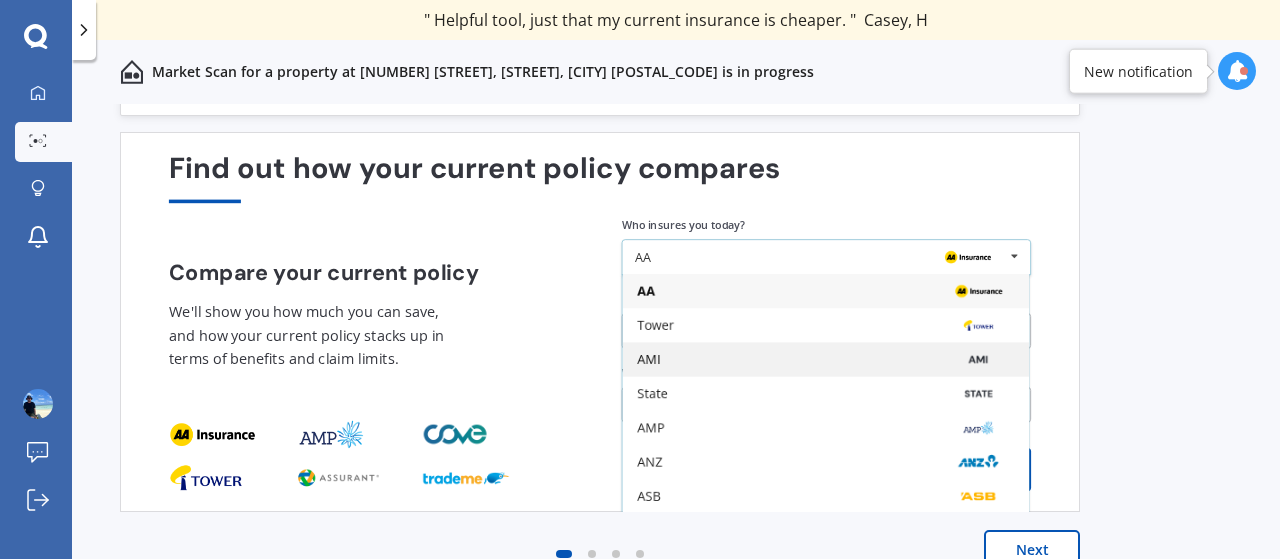 click on "AMI" at bounding box center (826, 360) 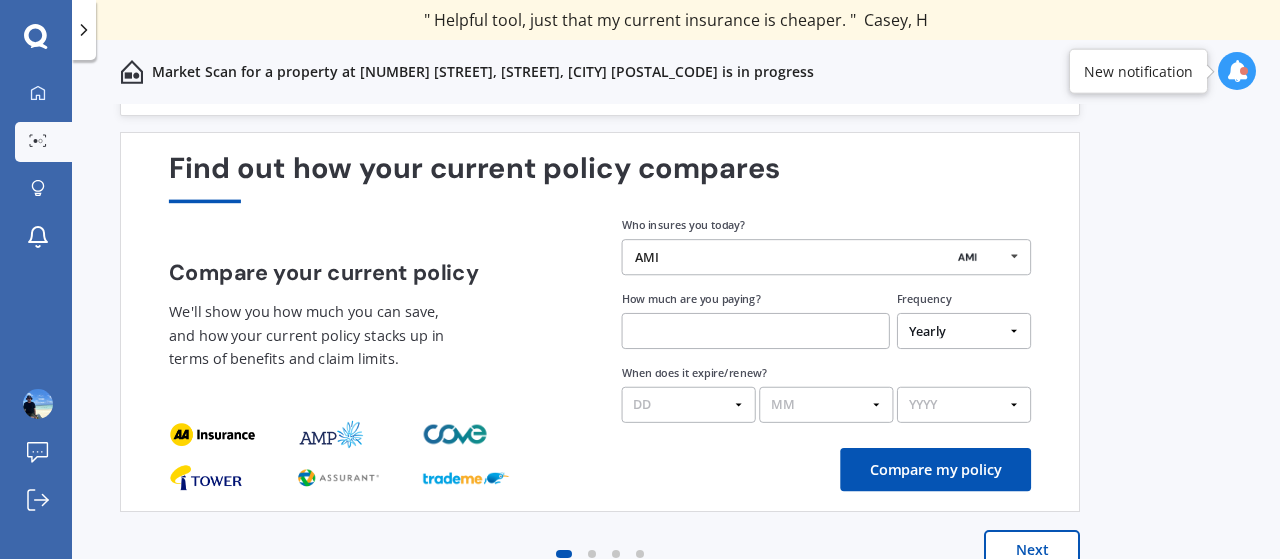 click at bounding box center (756, 331) 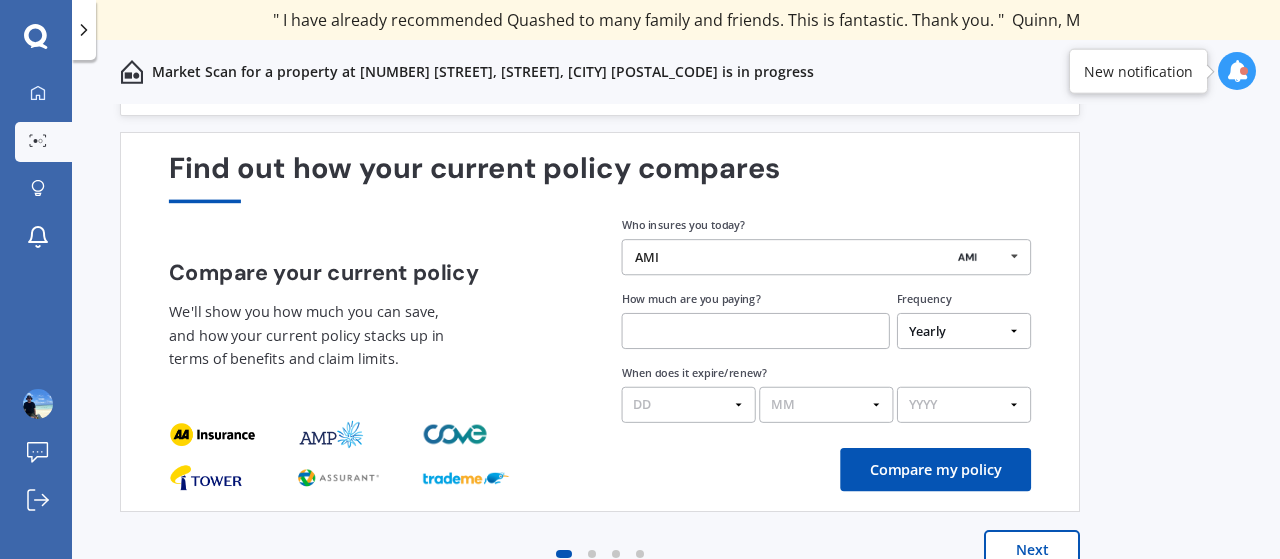 scroll, scrollTop: 86, scrollLeft: 0, axis: vertical 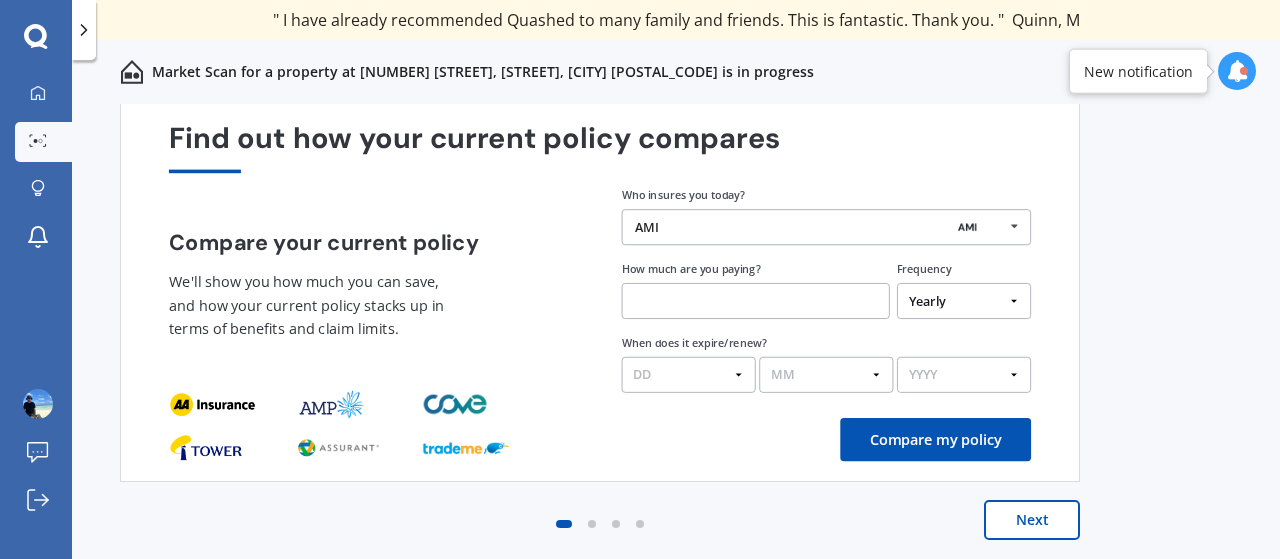 click on "Next" at bounding box center [1032, 520] 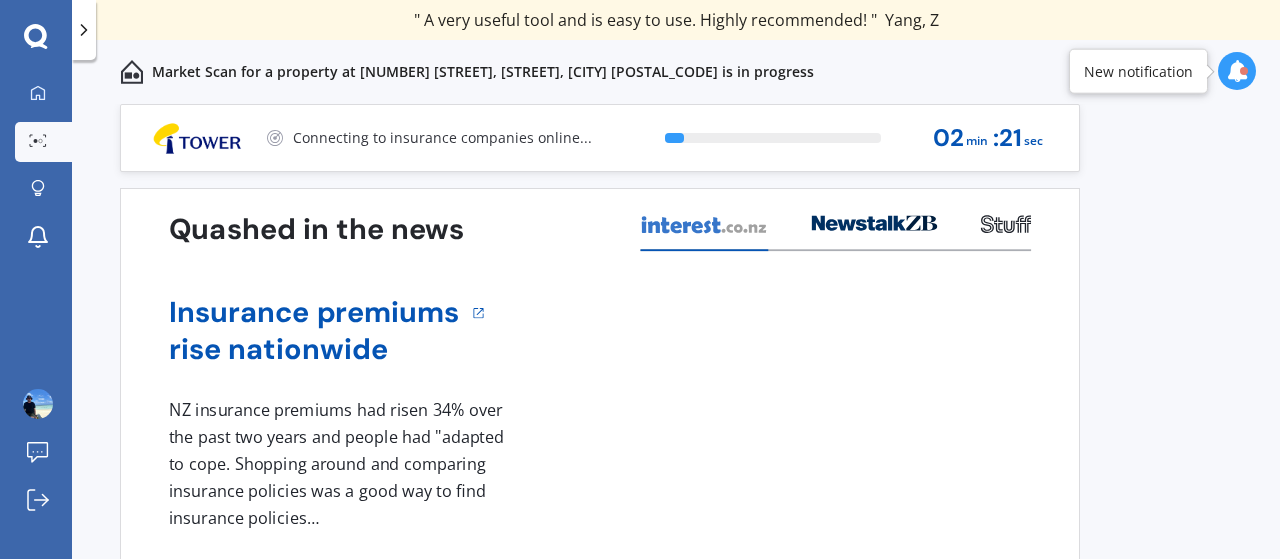 scroll, scrollTop: 86, scrollLeft: 0, axis: vertical 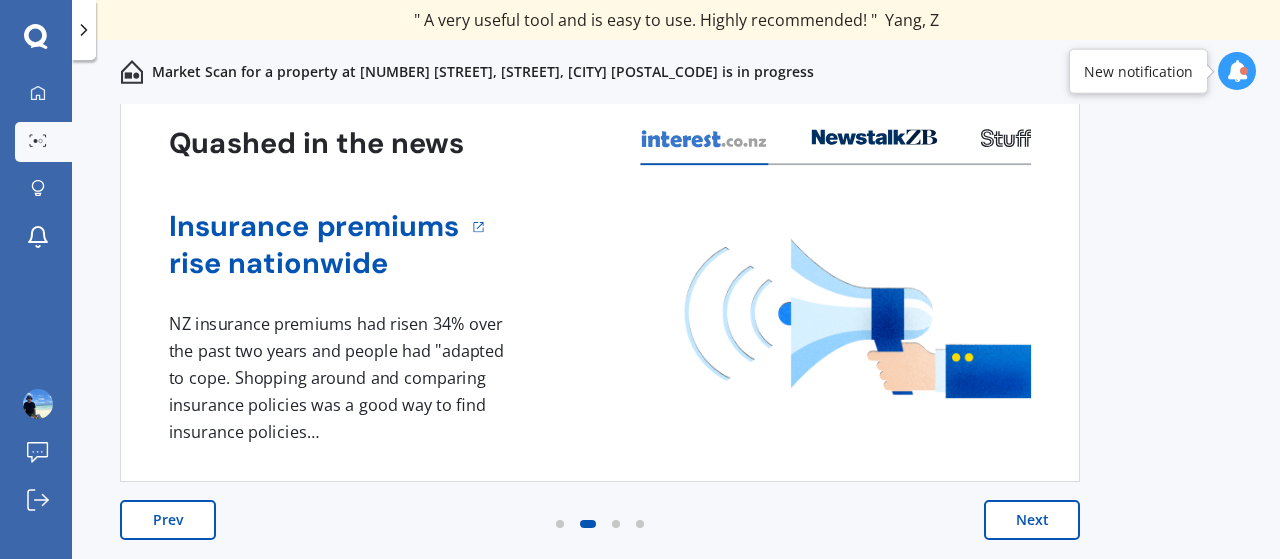 click on "Next" at bounding box center (1032, 520) 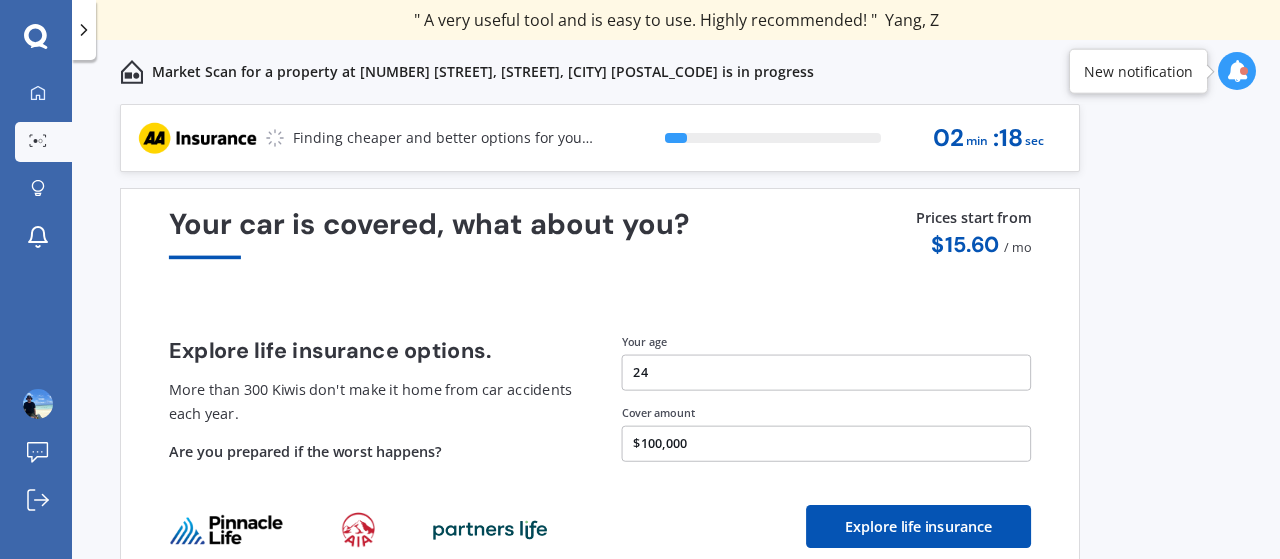 scroll, scrollTop: 86, scrollLeft: 0, axis: vertical 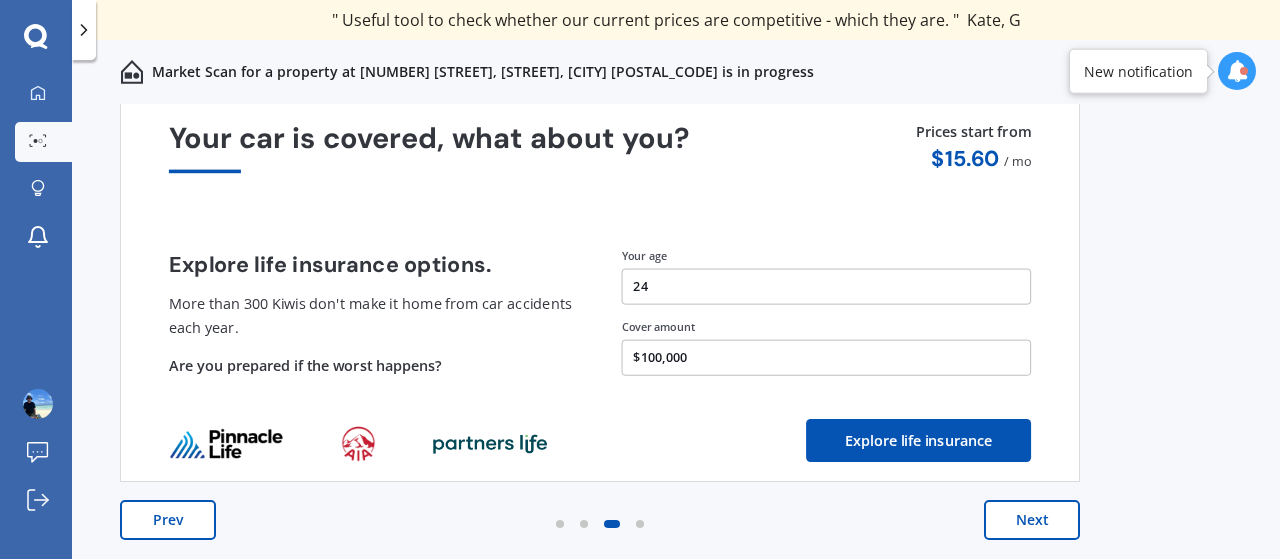 click on "Next" at bounding box center (1032, 520) 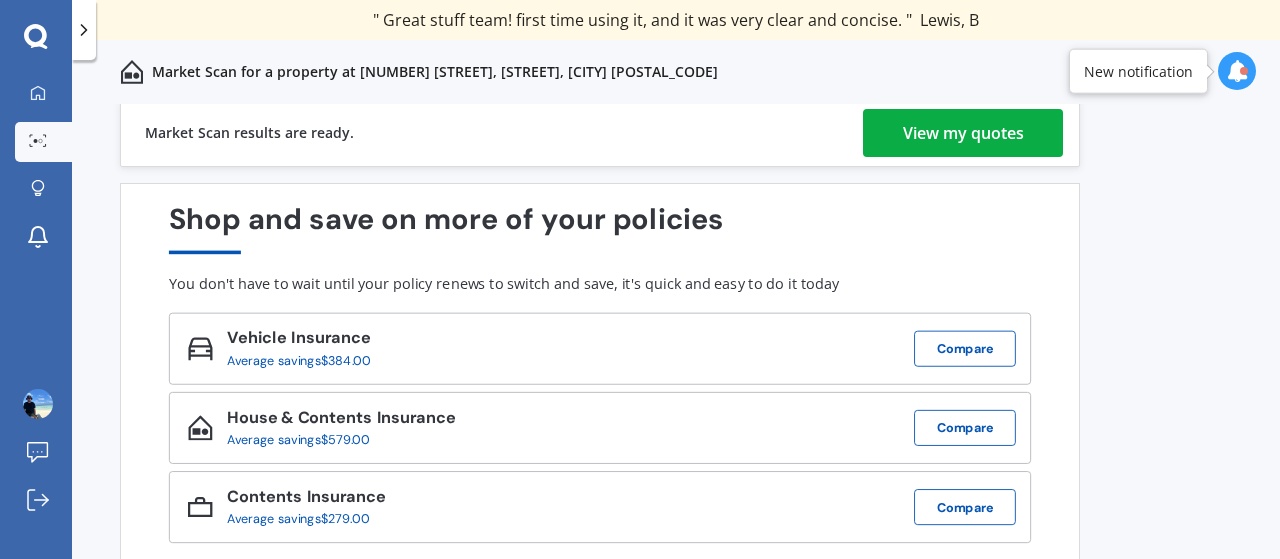 scroll, scrollTop: 0, scrollLeft: 0, axis: both 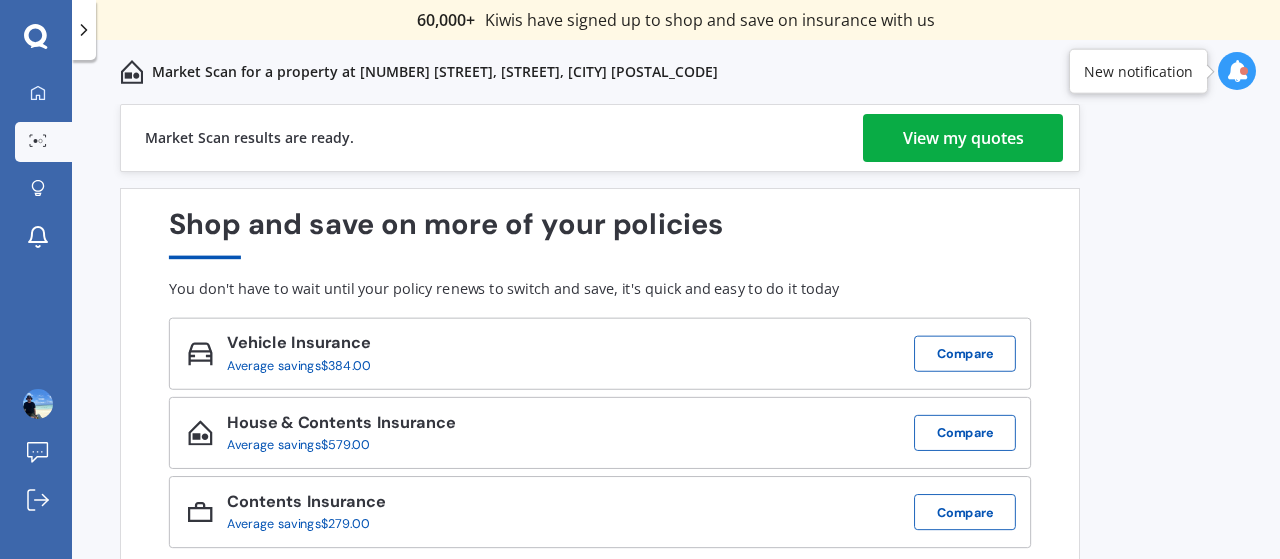 click on "View my quotes" at bounding box center [963, 138] 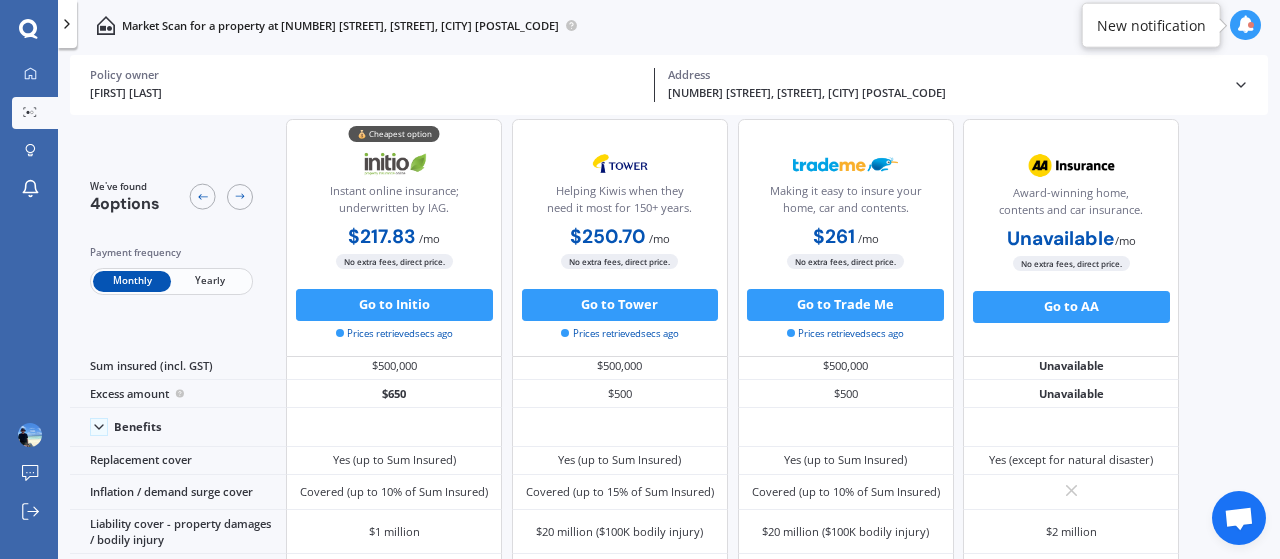 scroll, scrollTop: 0, scrollLeft: 0, axis: both 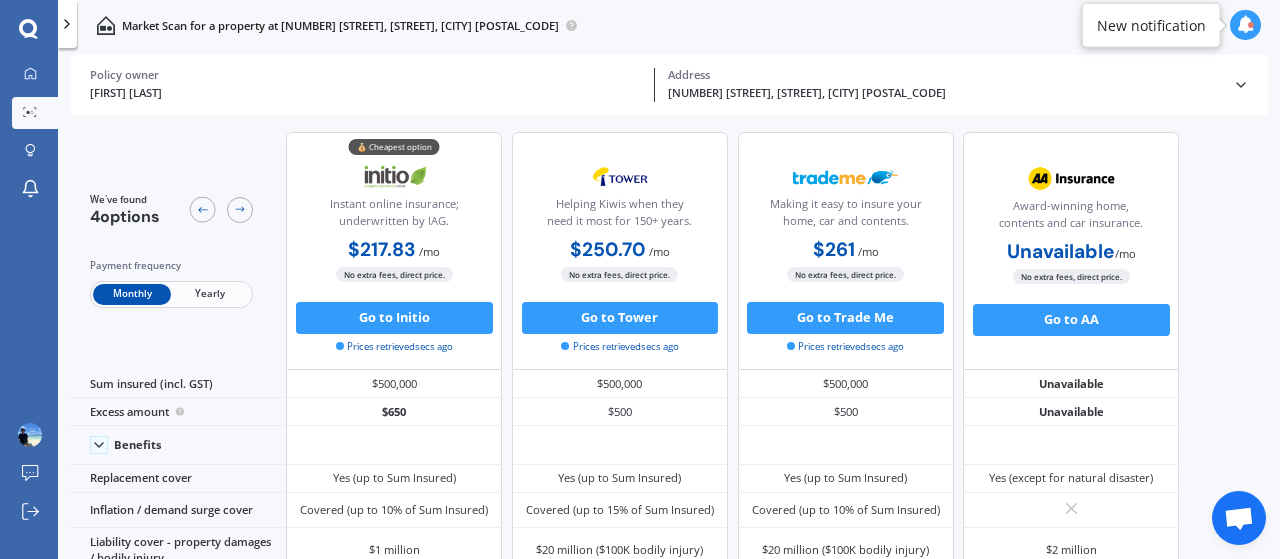 click on "Yearly" at bounding box center (210, 294) 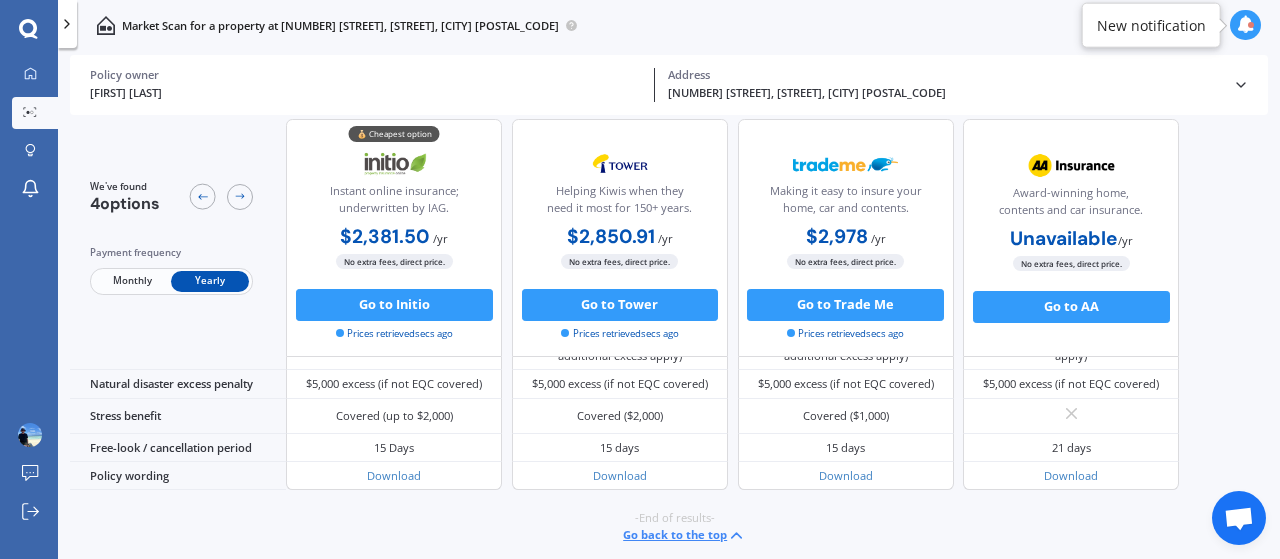 scroll, scrollTop: 963, scrollLeft: 0, axis: vertical 